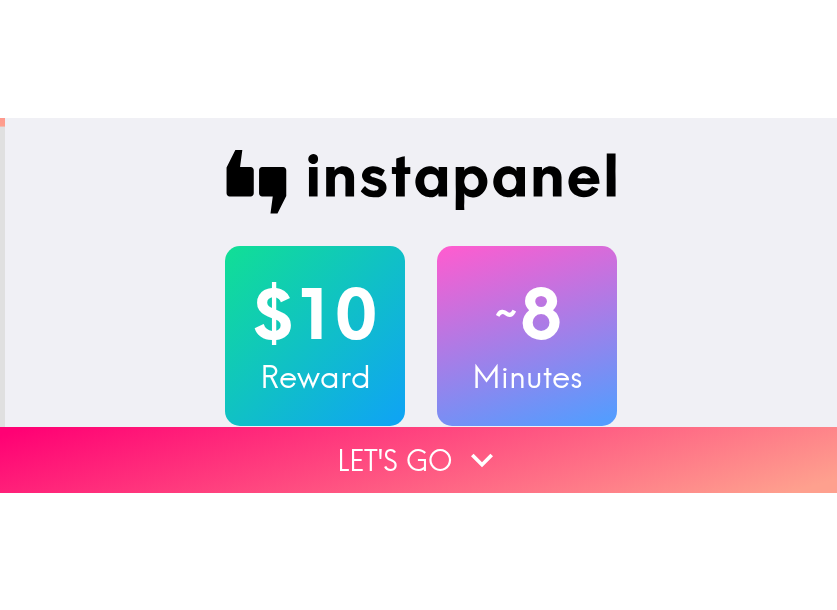 scroll, scrollTop: 0, scrollLeft: 0, axis: both 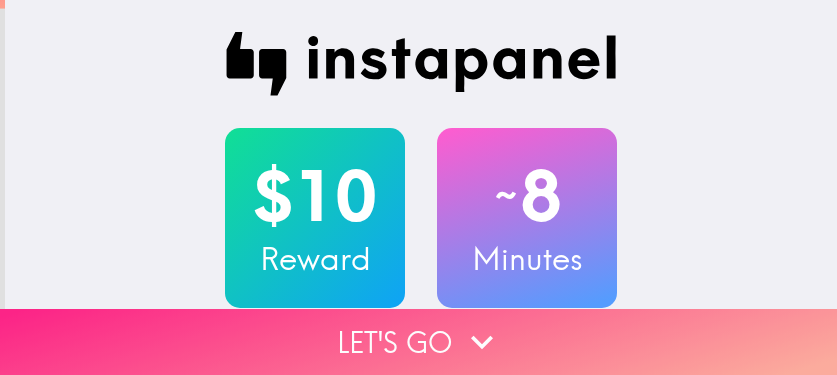 click 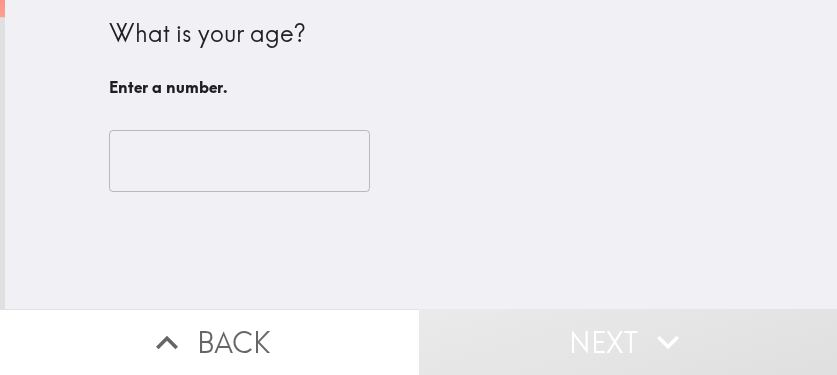 click at bounding box center (239, 161) 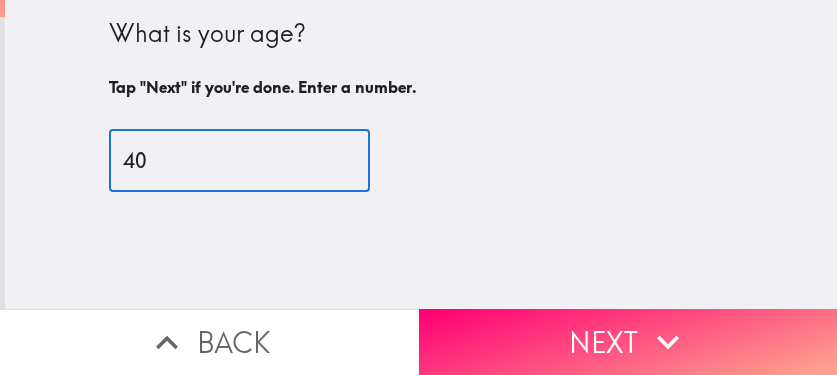 type on "40" 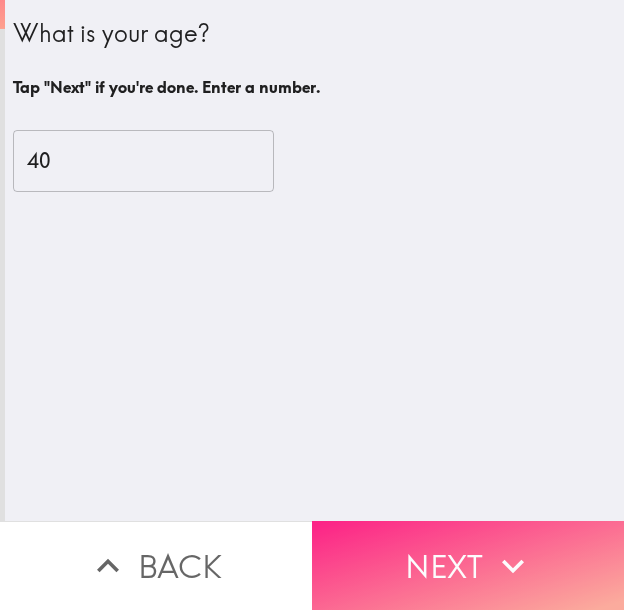 click on "Next" at bounding box center (468, 565) 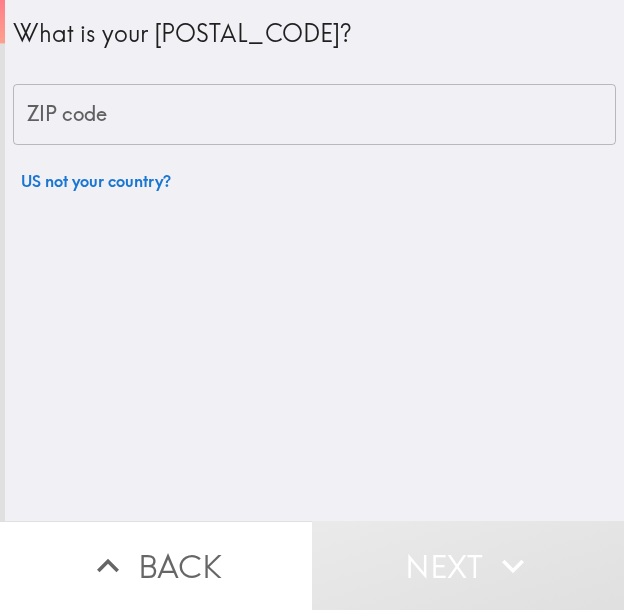 click on "ZIP code" at bounding box center (314, 115) 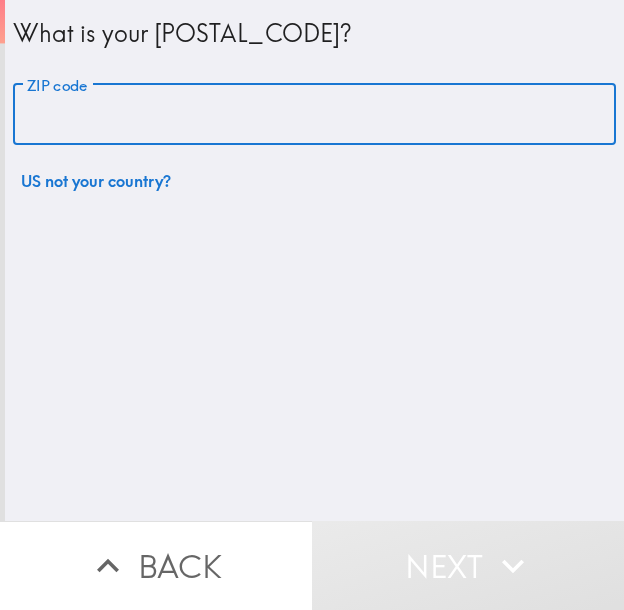 paste on "11428" 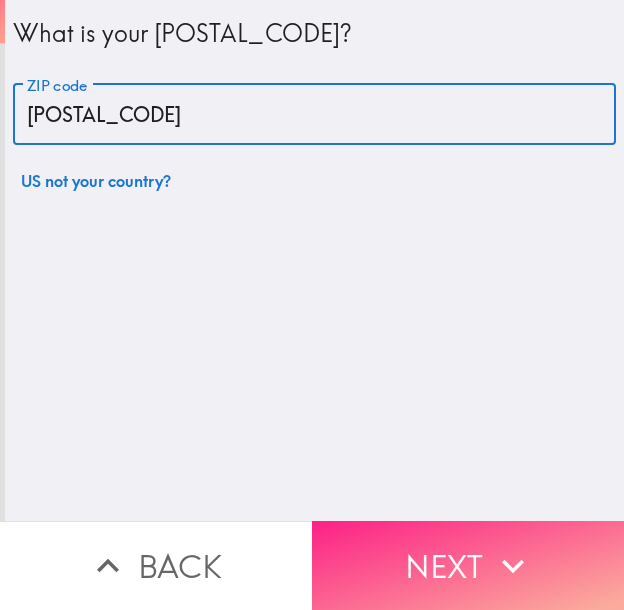 type on "11428" 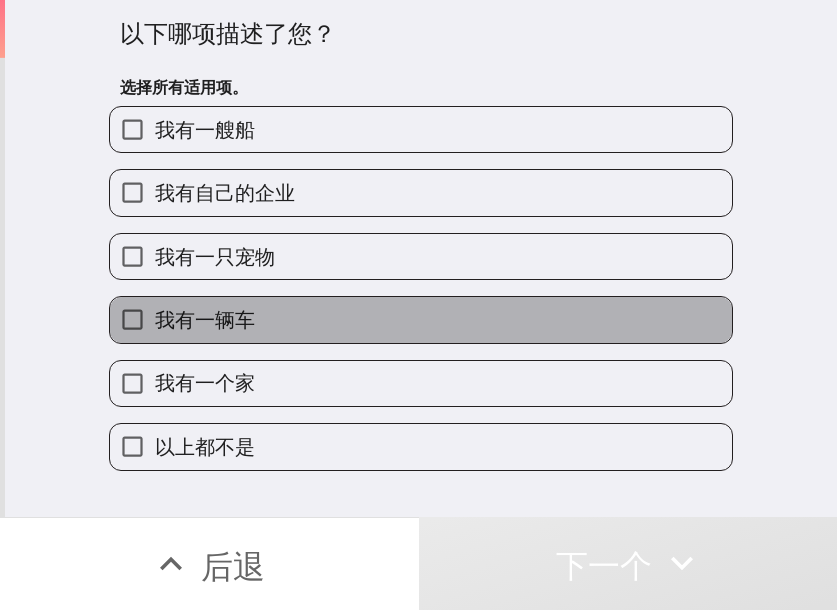 drag, startPoint x: 297, startPoint y: 322, endPoint x: 309, endPoint y: 280, distance: 43.68066 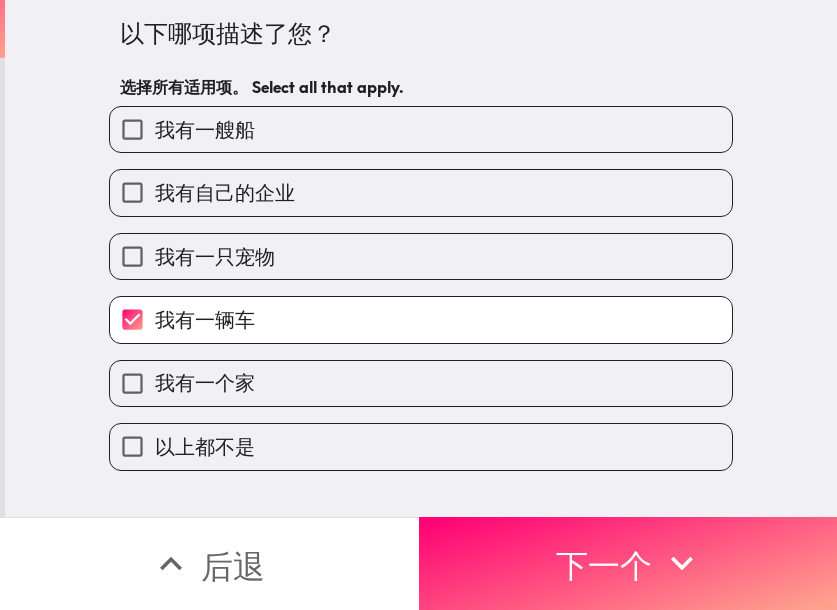 click on "我有一只宠物" at bounding box center [421, 256] 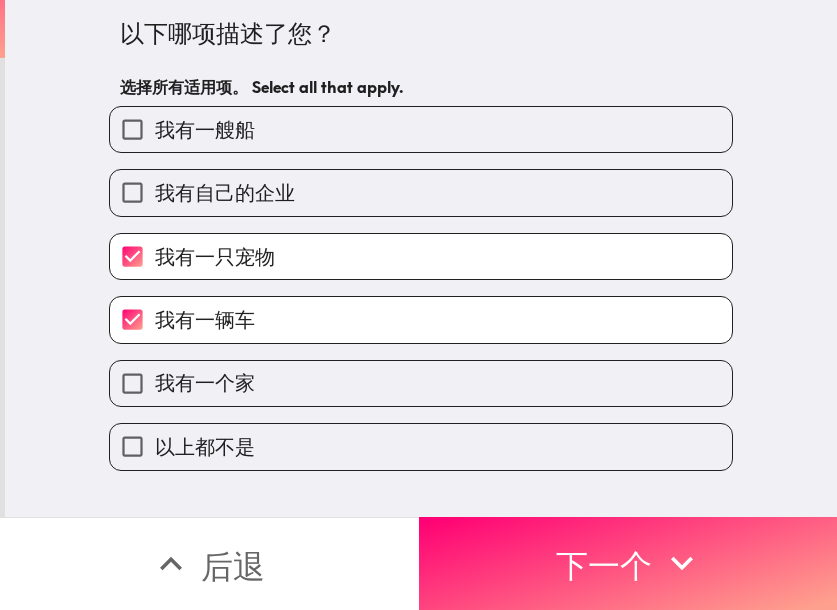 click on "我有自己的企业" at bounding box center (421, 192) 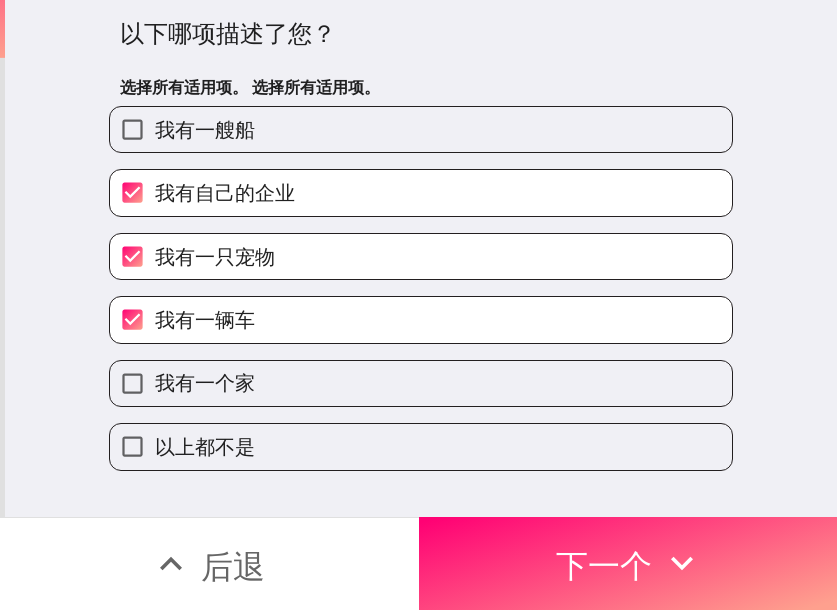 click on "我有一个家" at bounding box center (421, 383) 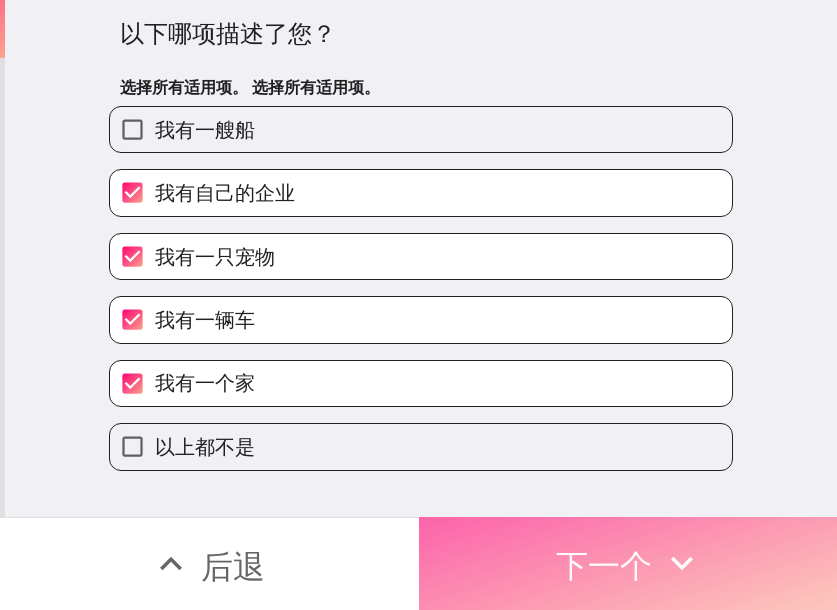 click on "下一个" at bounding box center [604, 566] 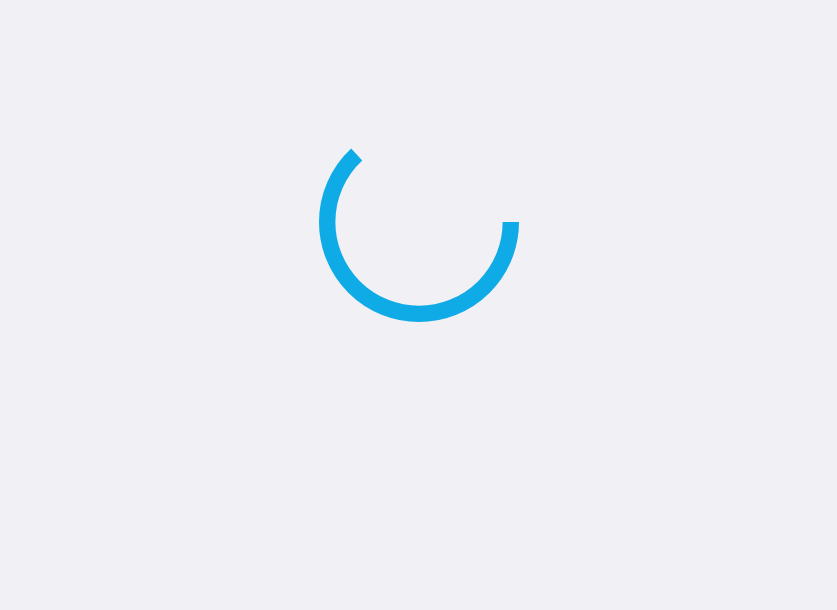 scroll, scrollTop: 0, scrollLeft: 0, axis: both 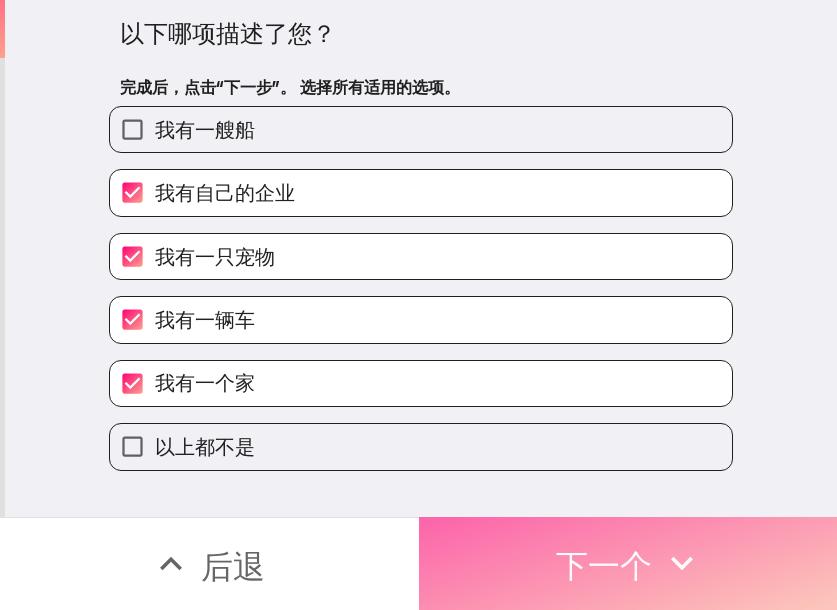 click 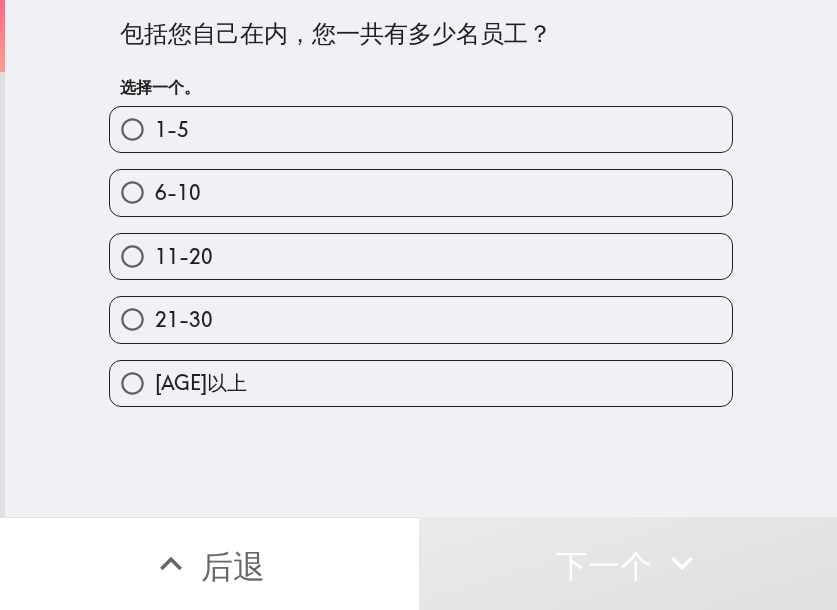 click on "21-30" at bounding box center (421, 319) 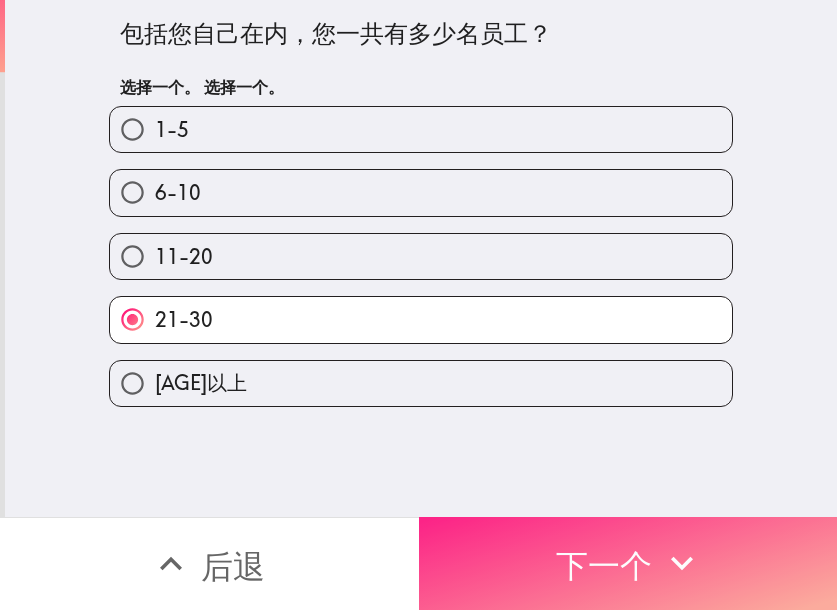 click on "下一个" at bounding box center [628, 563] 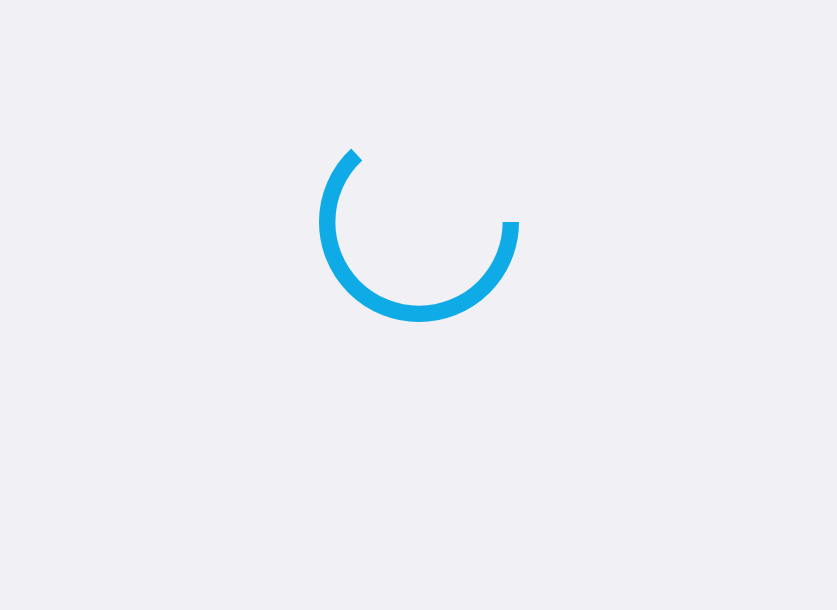 scroll, scrollTop: 0, scrollLeft: 0, axis: both 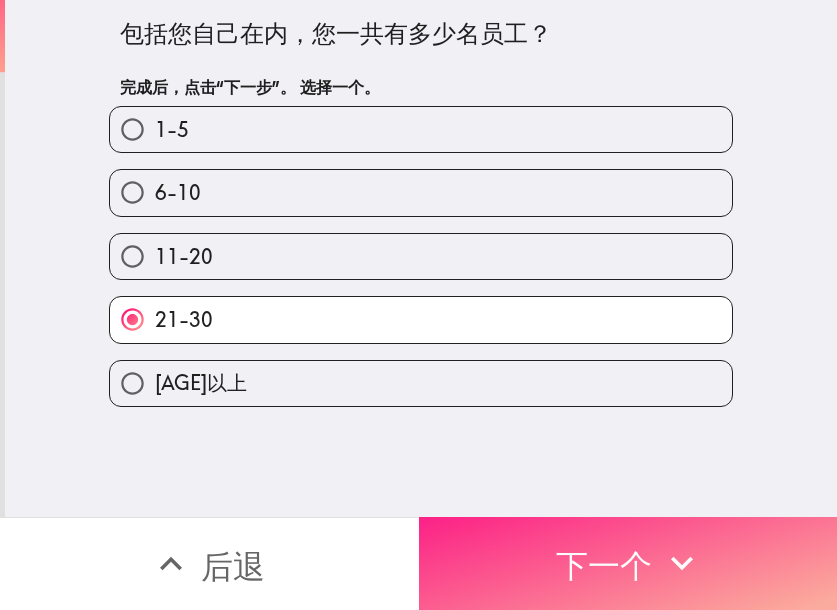 click on "下一个" at bounding box center [604, 566] 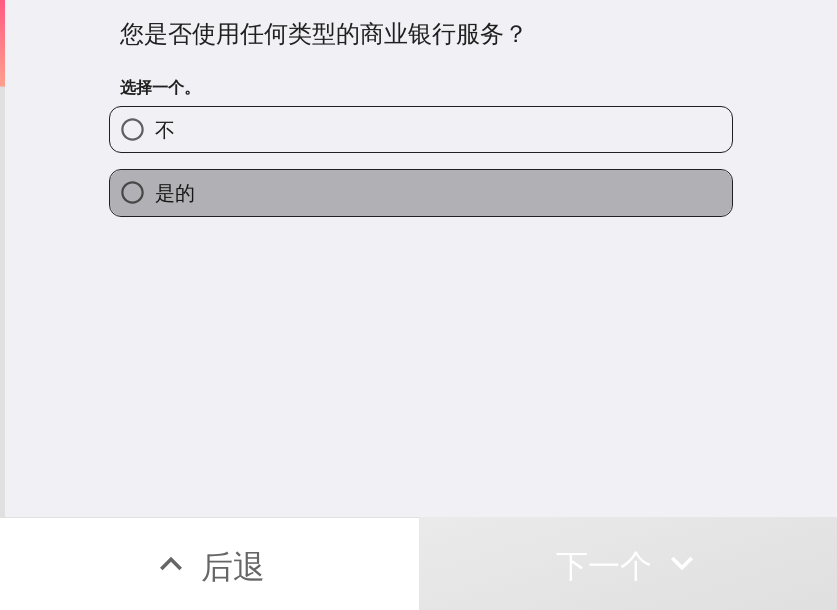 click on "是的" at bounding box center (421, 192) 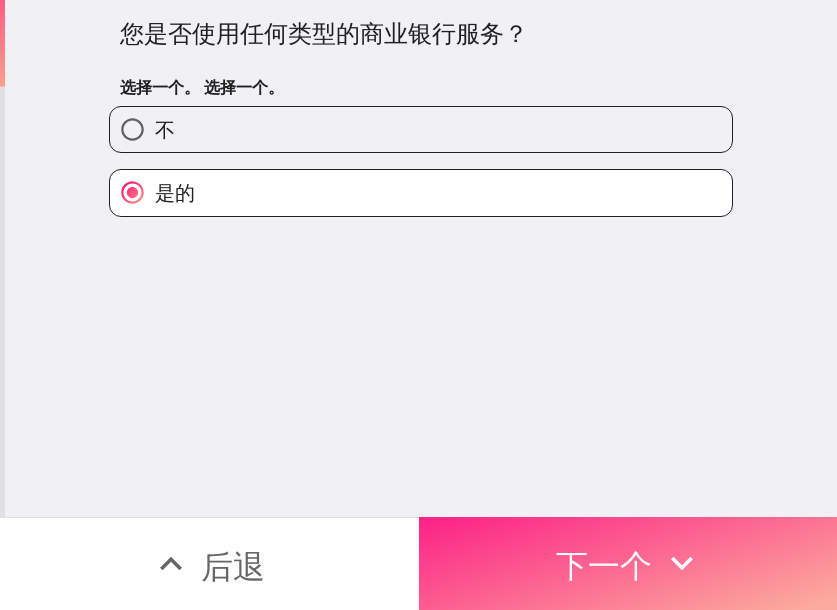 click on "下一个" at bounding box center [604, 566] 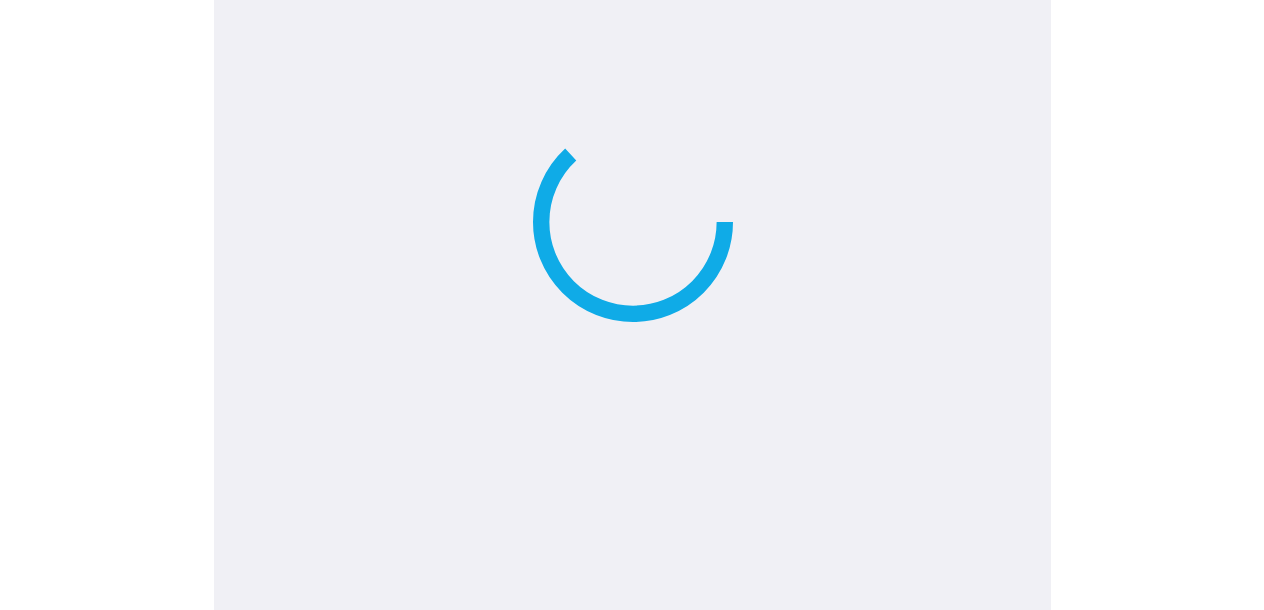scroll, scrollTop: 0, scrollLeft: 0, axis: both 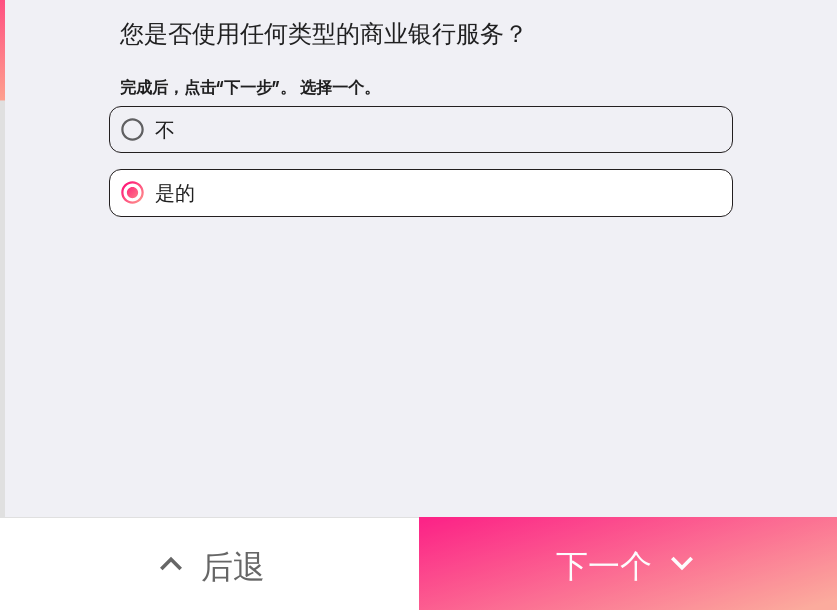 click on "下一个" at bounding box center (628, 563) 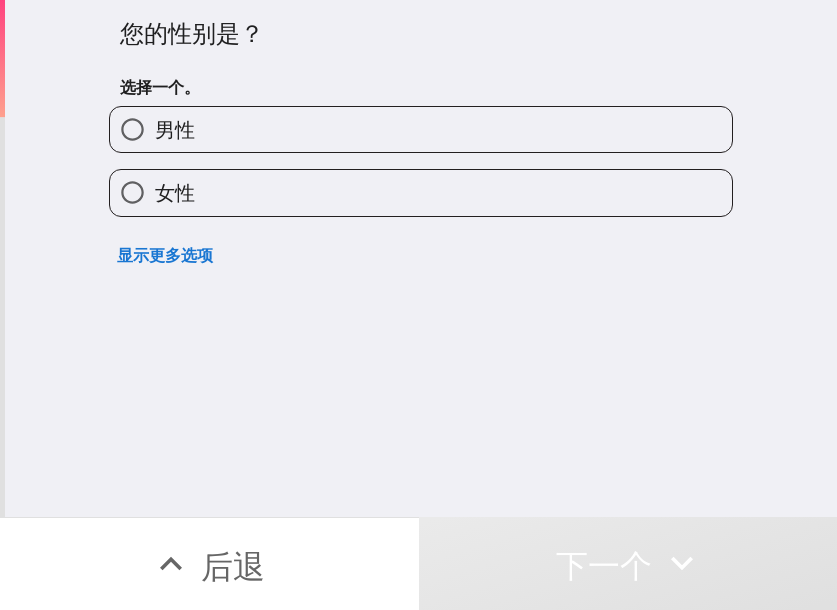 type 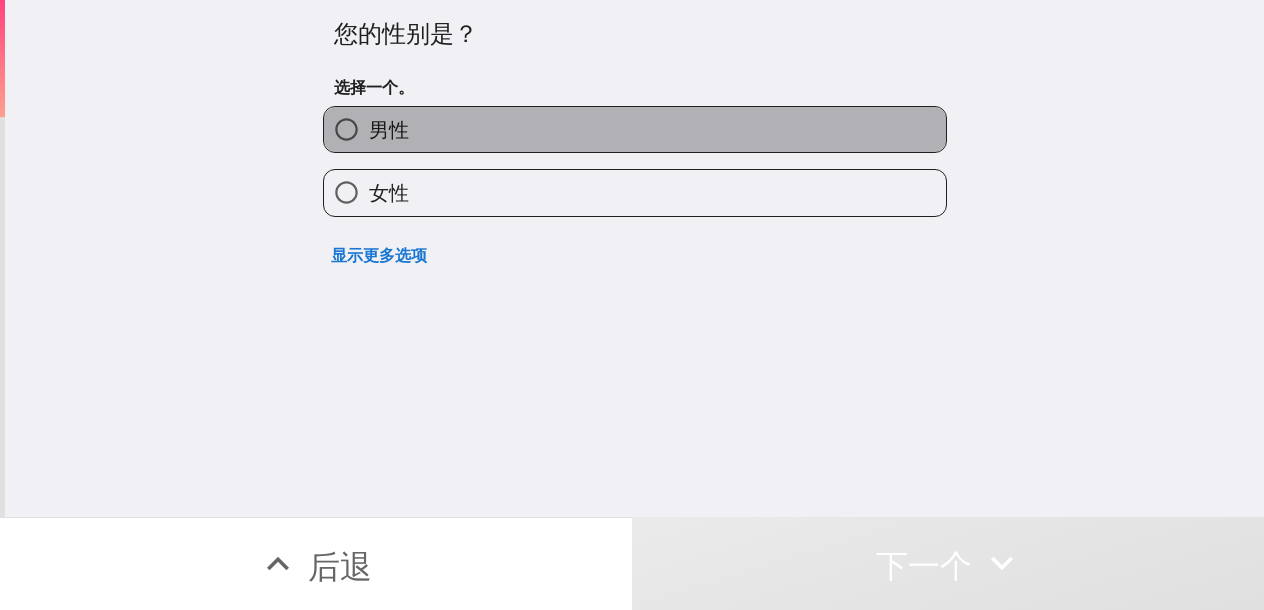 click on "男性" at bounding box center (635, 129) 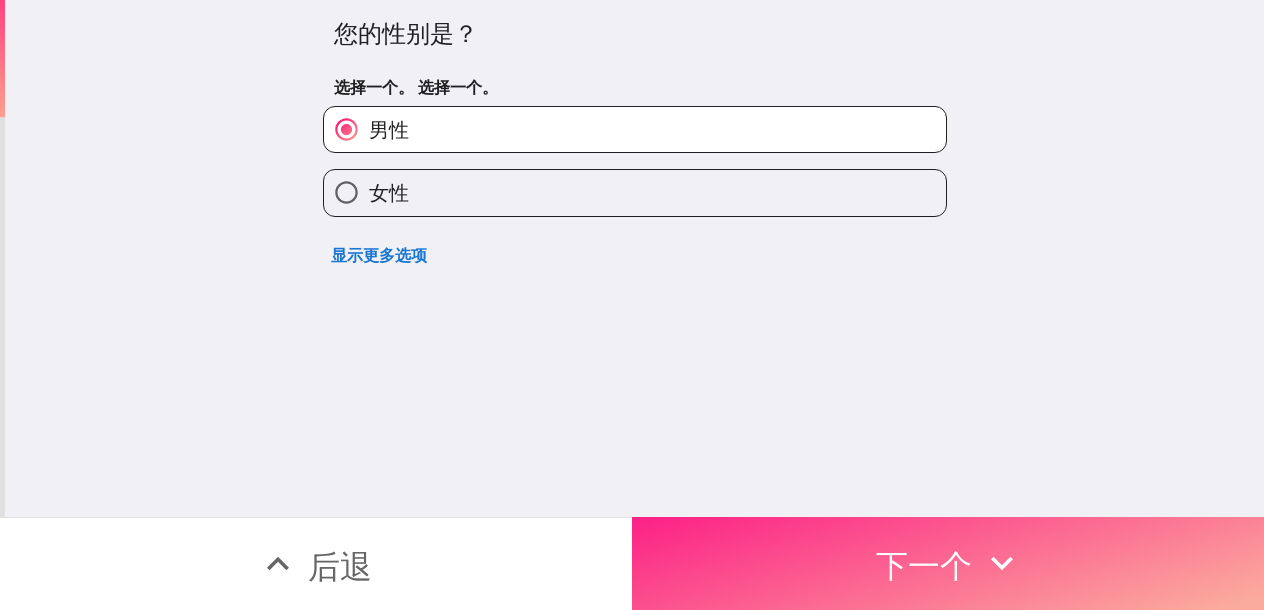 click on "下一个" at bounding box center [924, 566] 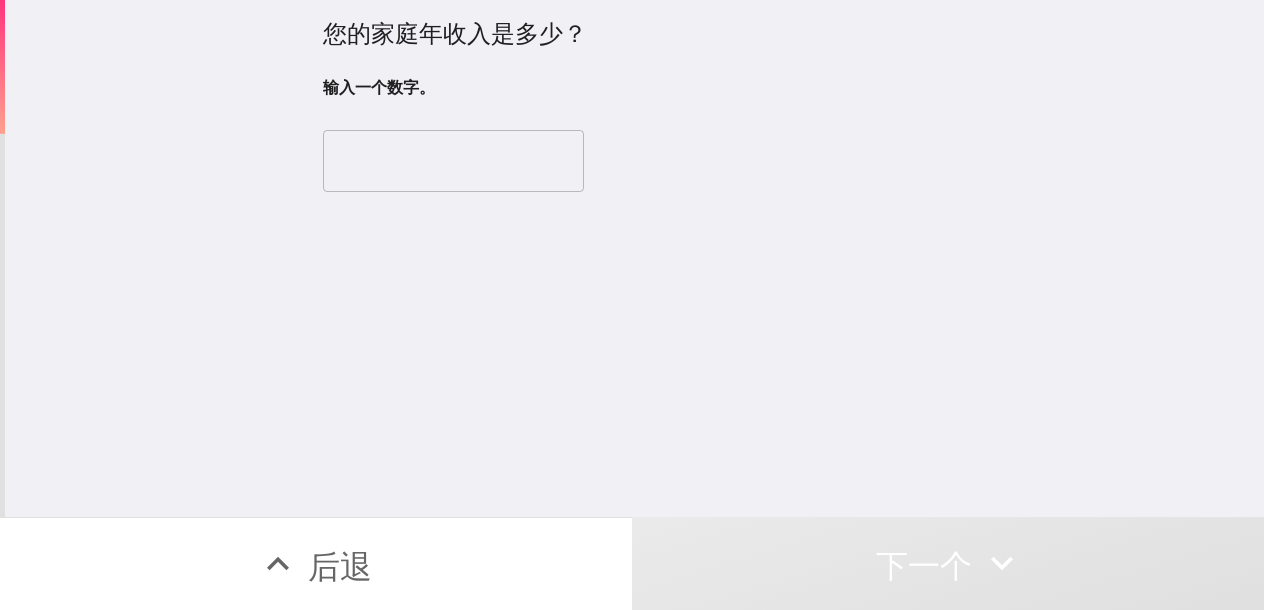 click at bounding box center [453, 161] 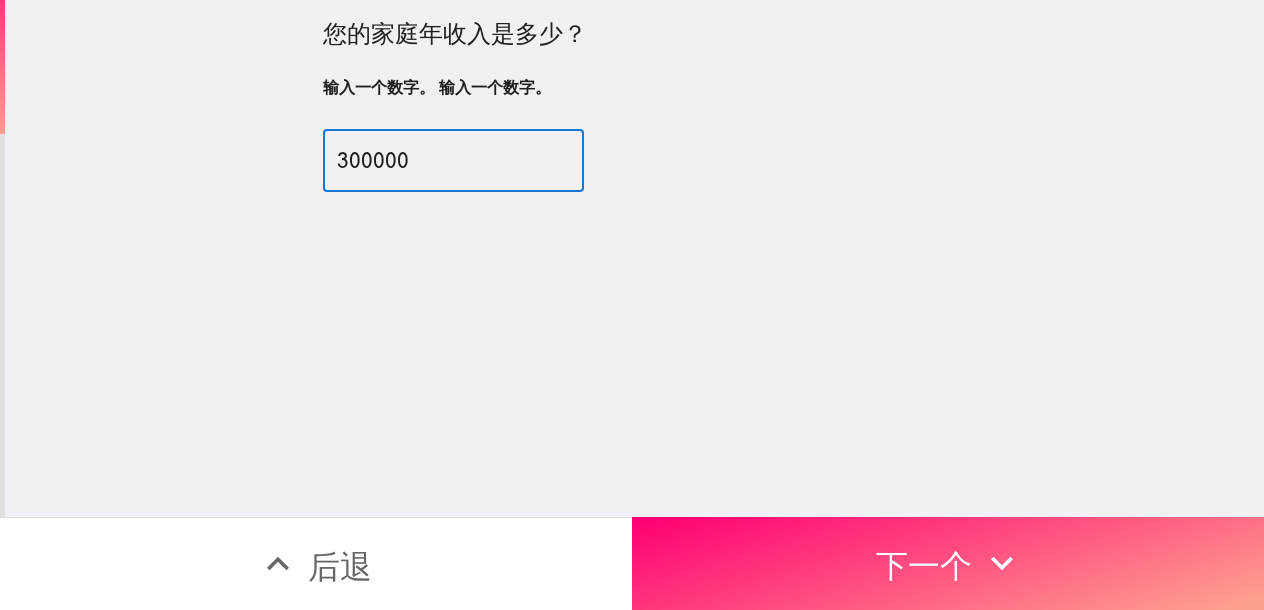 drag, startPoint x: 370, startPoint y: 168, endPoint x: 324, endPoint y: 173, distance: 46.270943 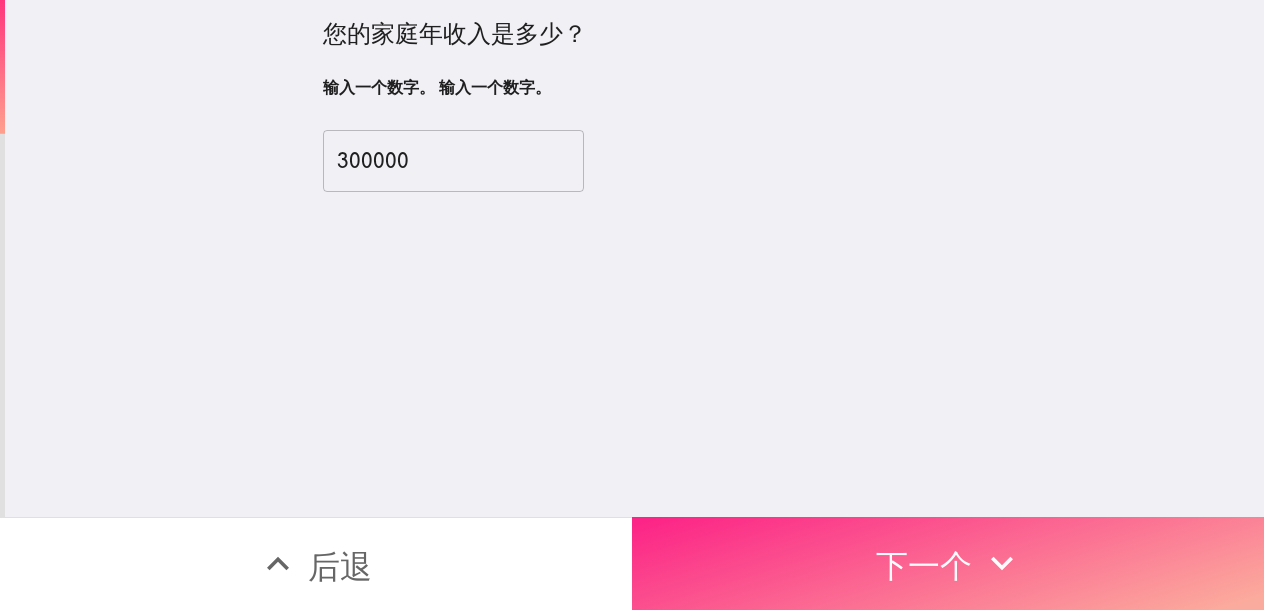 drag, startPoint x: 882, startPoint y: 535, endPoint x: 850, endPoint y: 530, distance: 32.38827 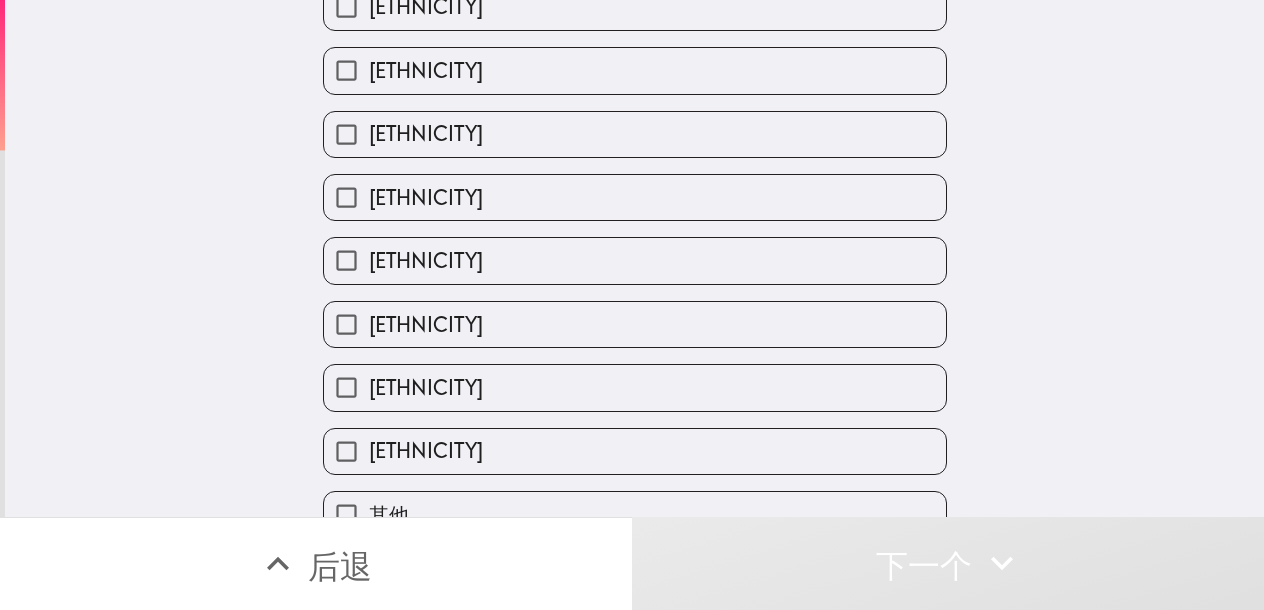 scroll, scrollTop: 700, scrollLeft: 0, axis: vertical 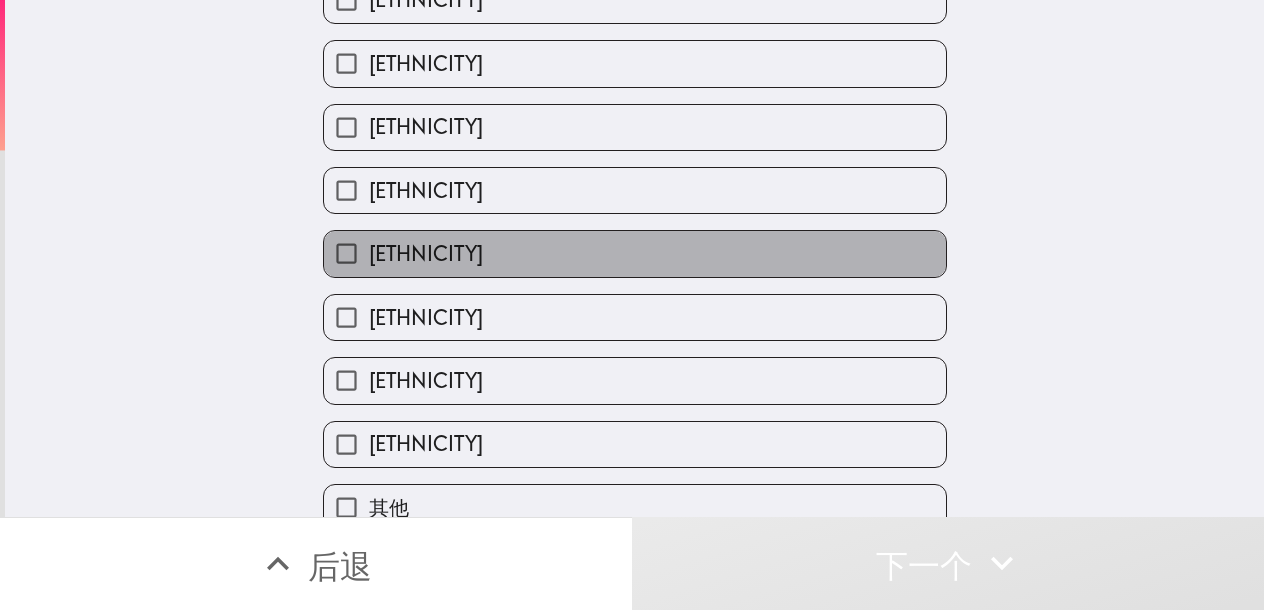 click on "华裔/美籍华人" at bounding box center (426, 253) 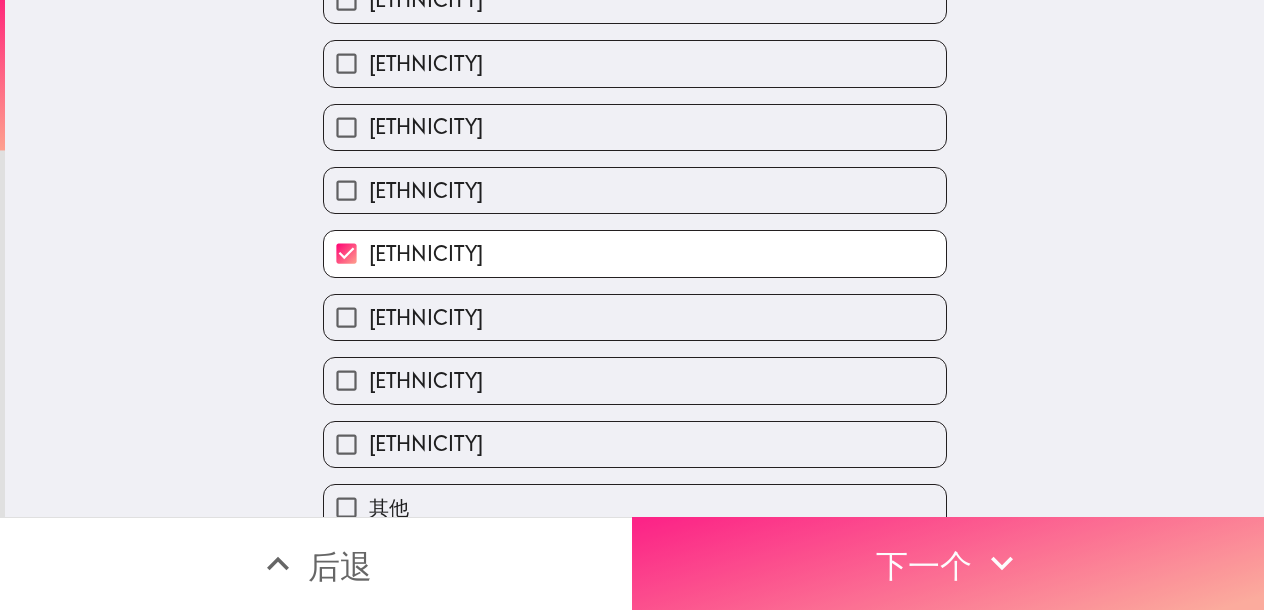 click on "下一个" at bounding box center (924, 566) 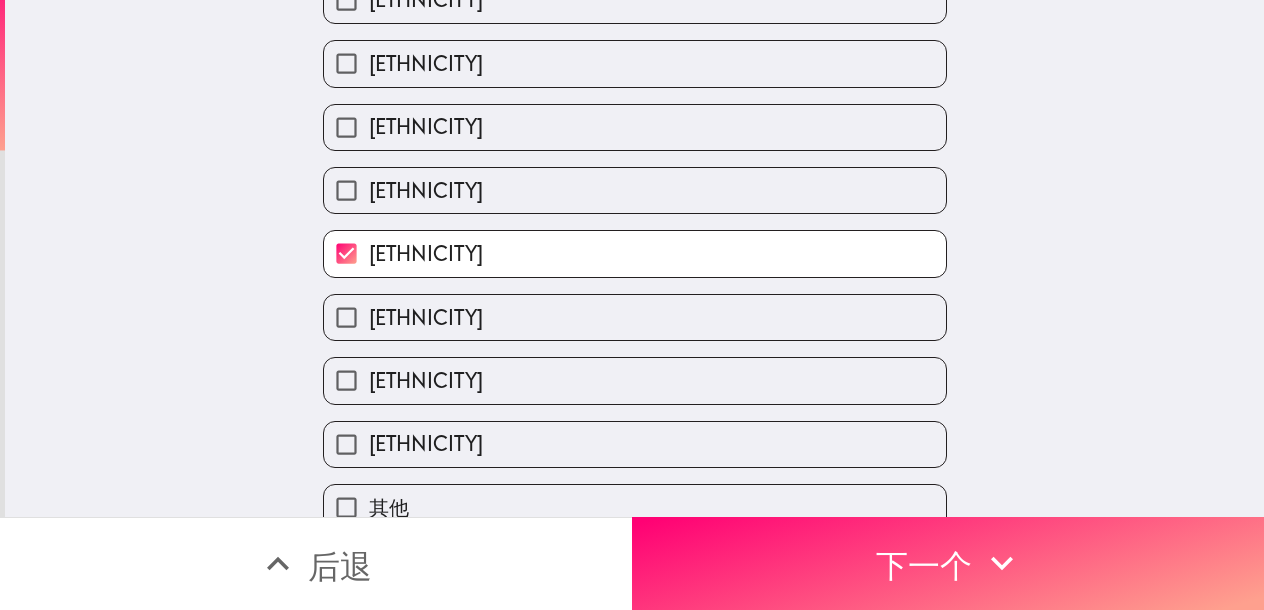 scroll, scrollTop: 0, scrollLeft: 0, axis: both 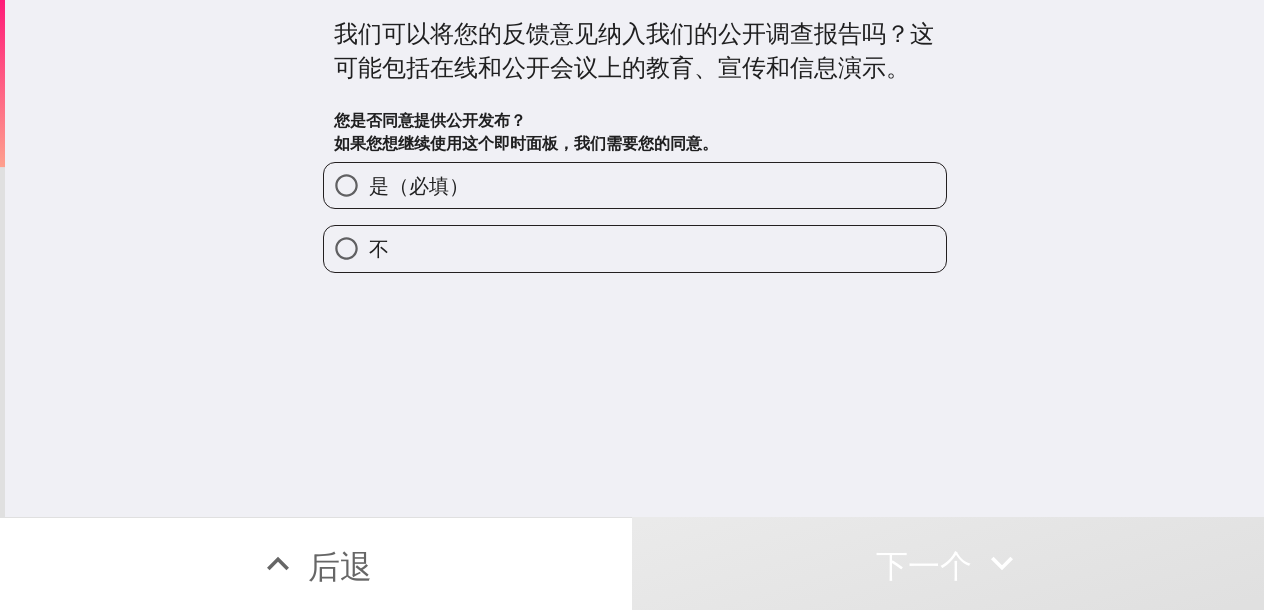 click on "是（必填）" at bounding box center (635, 185) 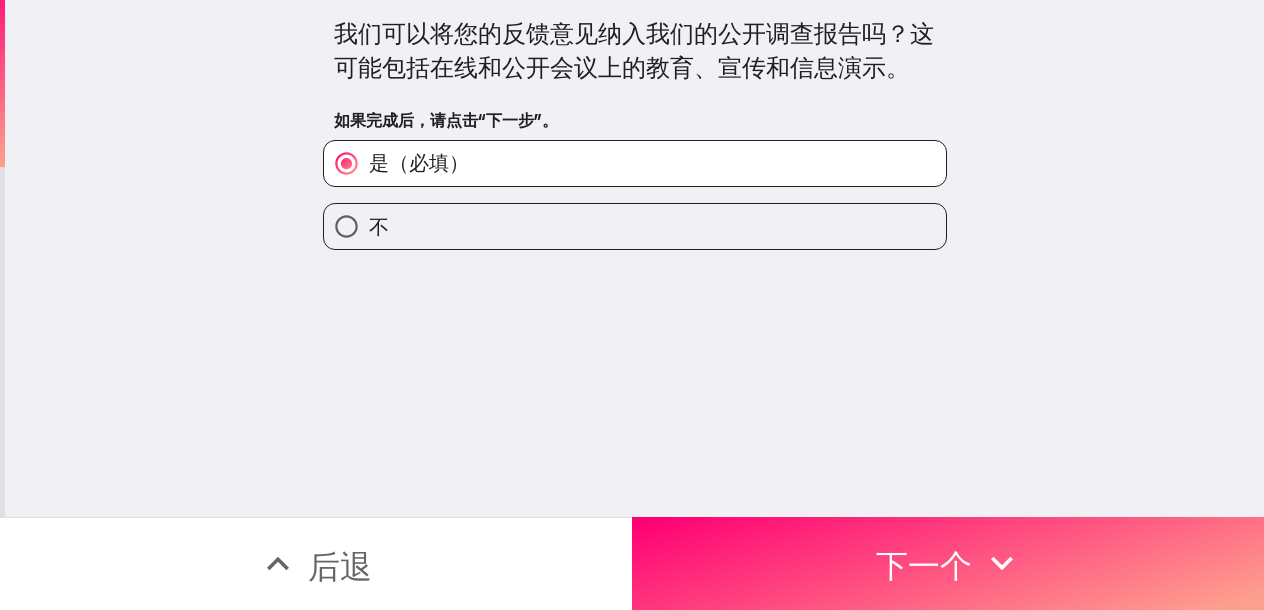 scroll, scrollTop: 0, scrollLeft: 0, axis: both 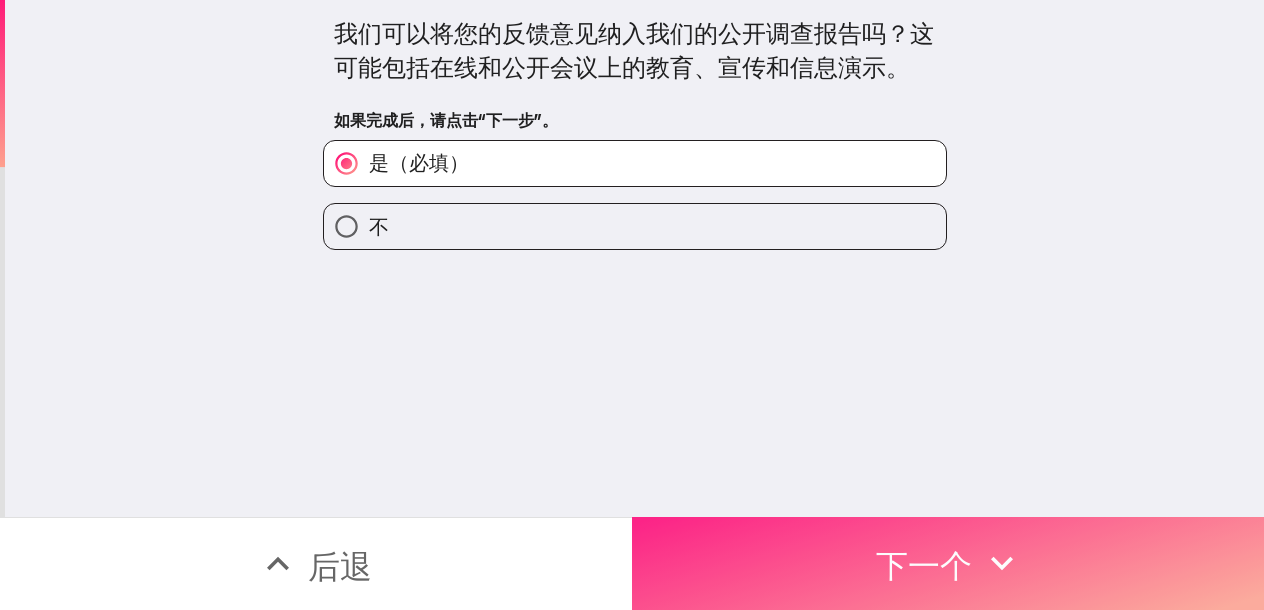 click on "下一个" at bounding box center [924, 566] 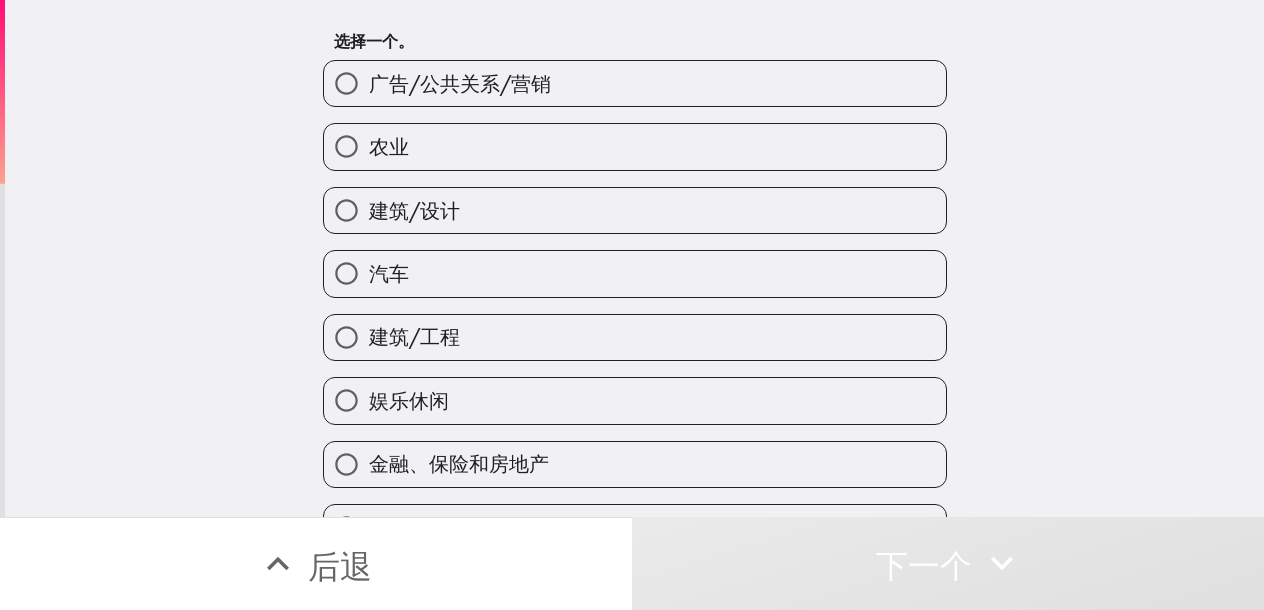 scroll, scrollTop: 0, scrollLeft: 0, axis: both 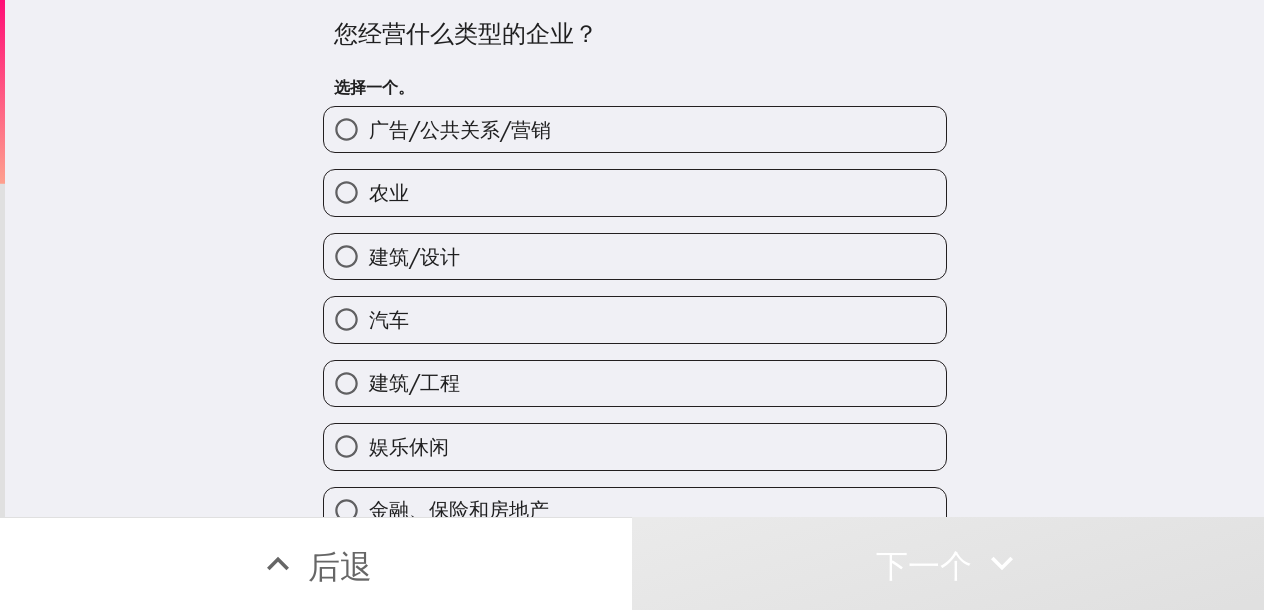 click on "建筑/设计" at bounding box center (635, 256) 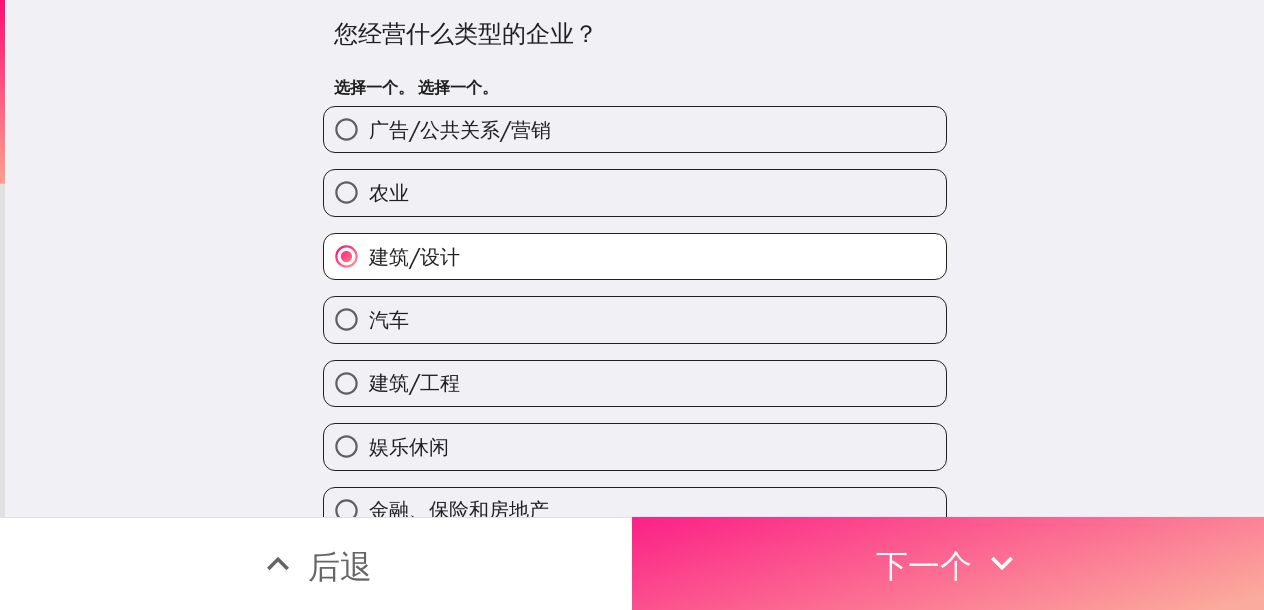 click on "下一个" at bounding box center (948, 563) 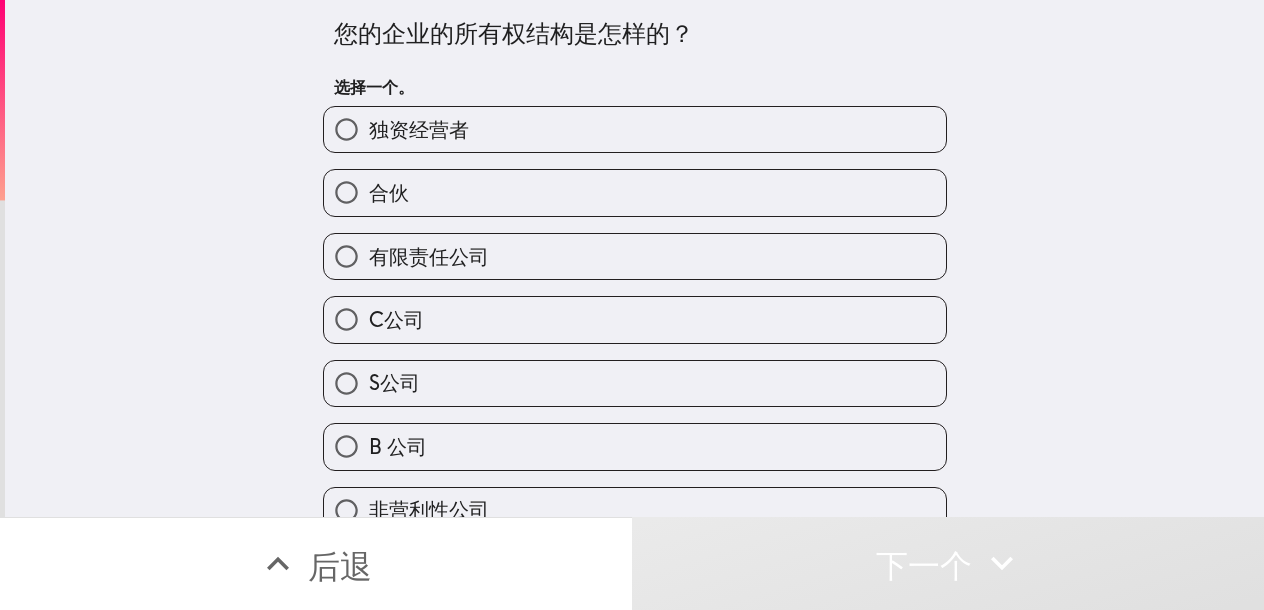 click on "合伙" at bounding box center [635, 192] 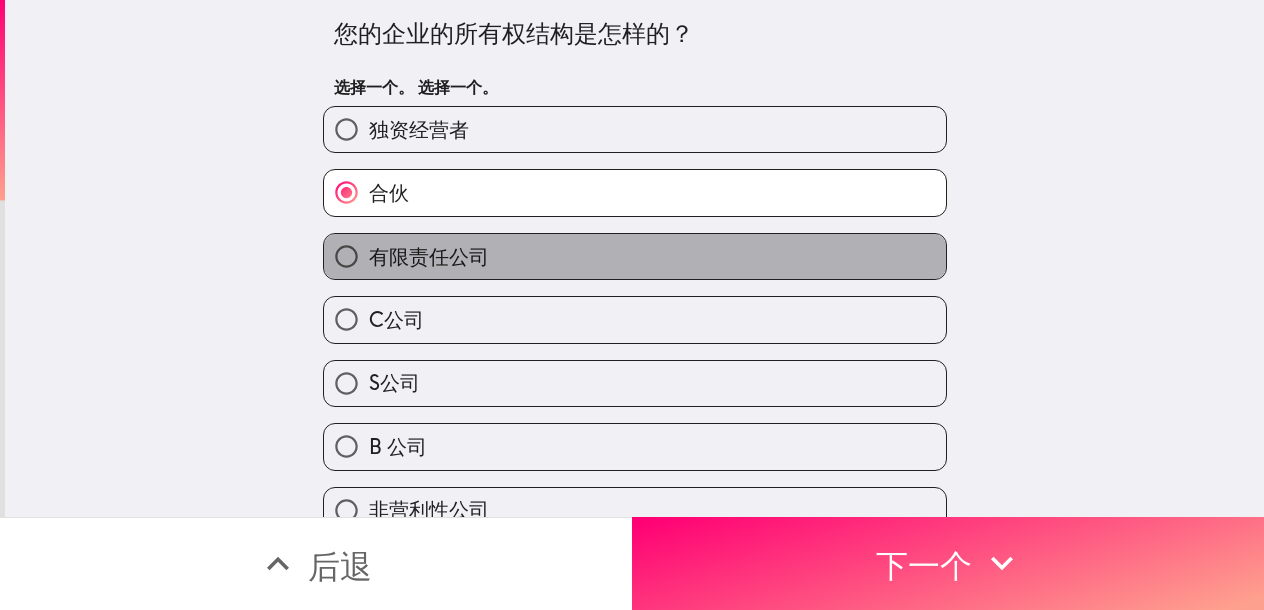 click on "有限责任公司" at bounding box center (429, 256) 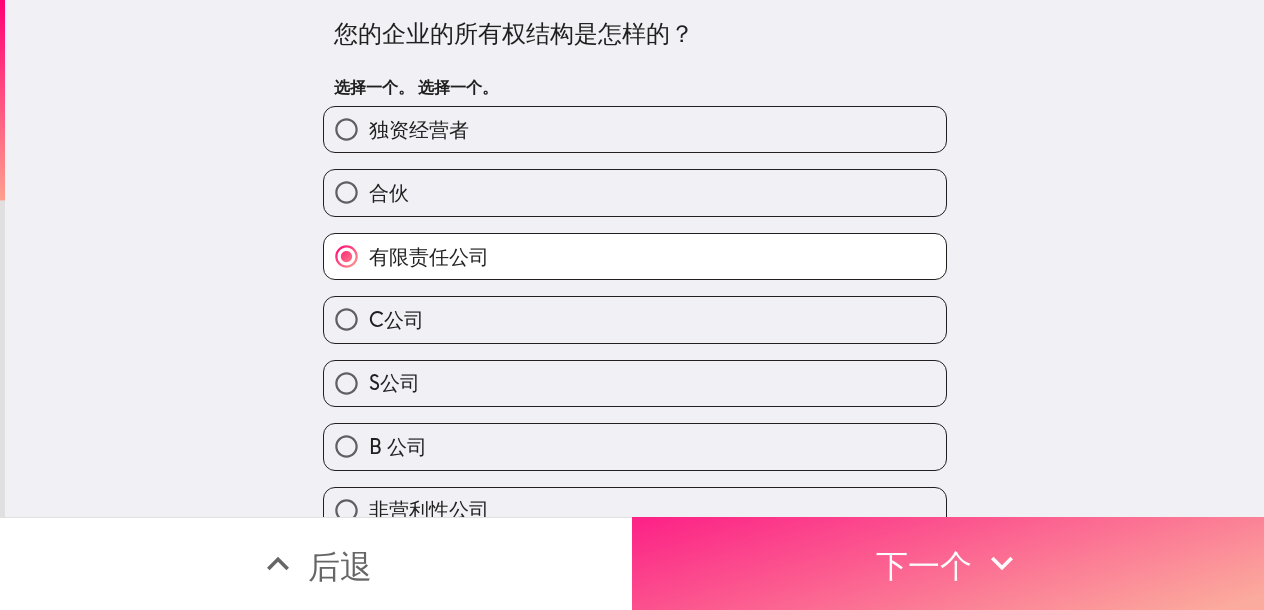 click on "下一个" at bounding box center (948, 563) 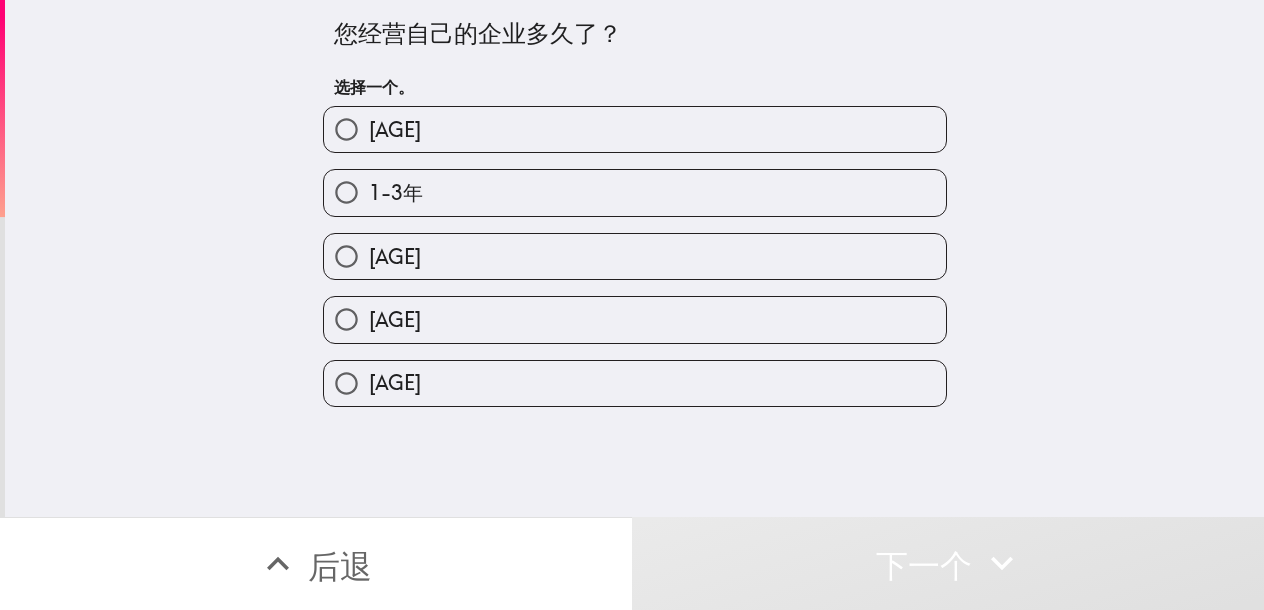 type 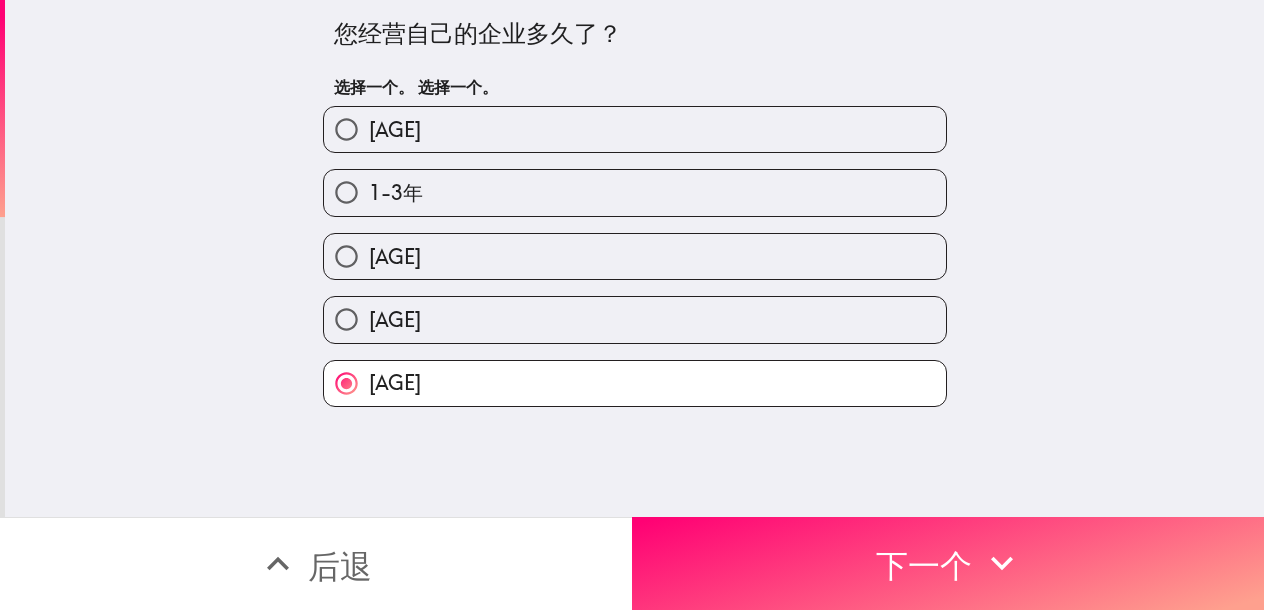 drag, startPoint x: 1022, startPoint y: 544, endPoint x: 983, endPoint y: 496, distance: 61.846584 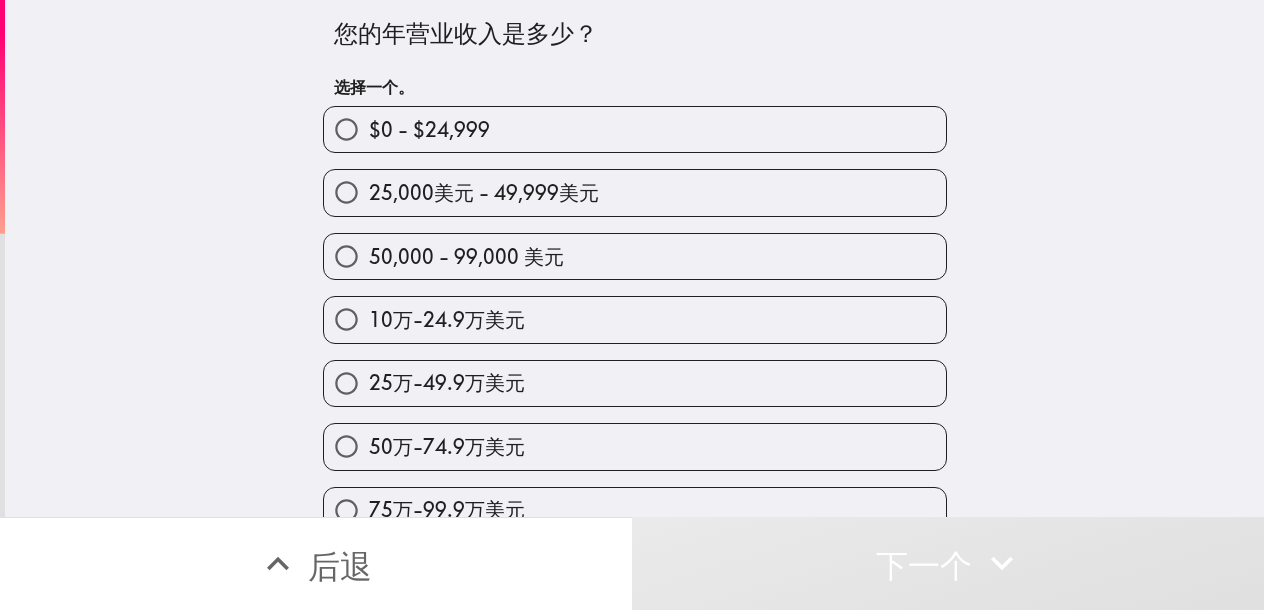 drag, startPoint x: 415, startPoint y: 377, endPoint x: 405, endPoint y: 378, distance: 10.049875 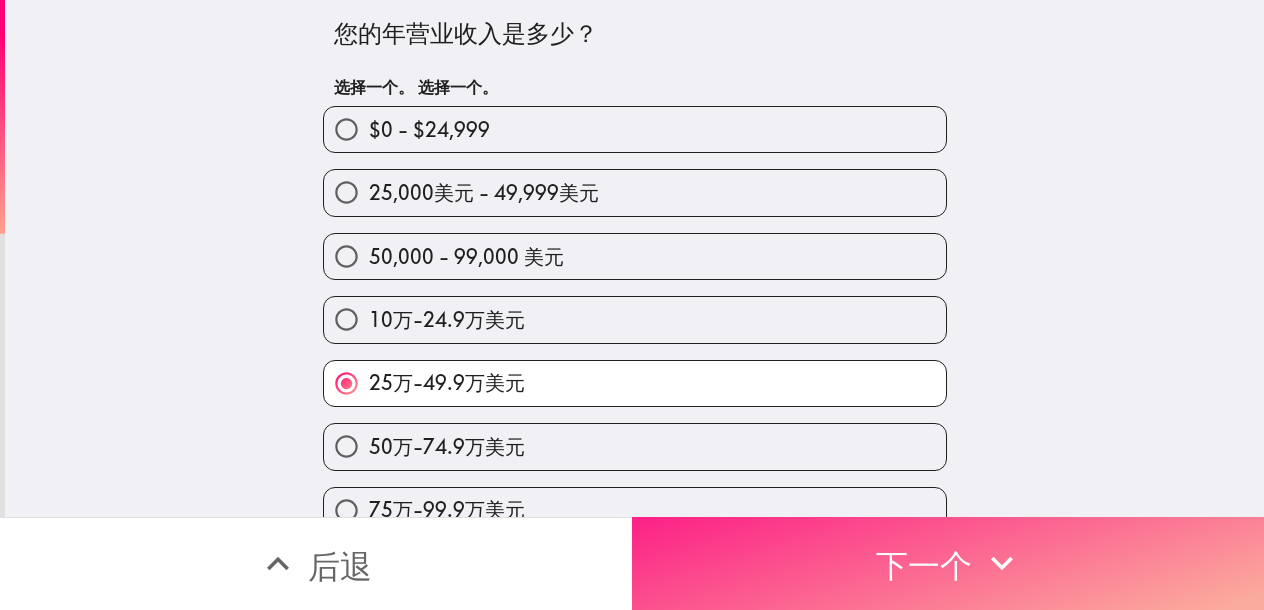 drag, startPoint x: 852, startPoint y: 572, endPoint x: 796, endPoint y: 542, distance: 63.529522 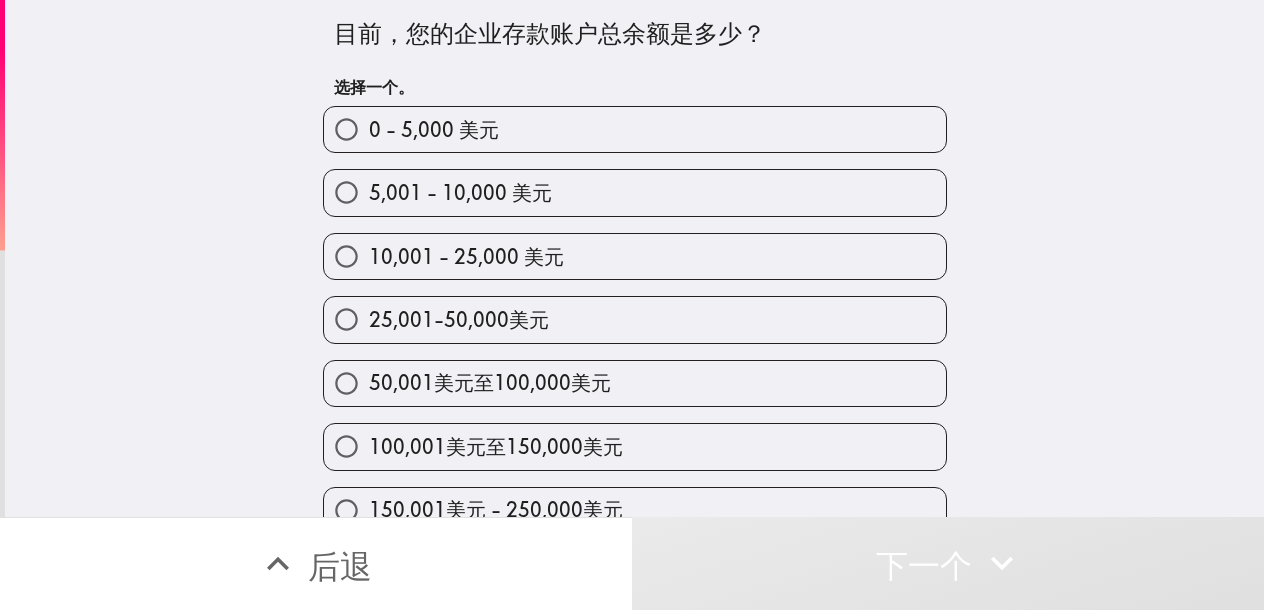 drag, startPoint x: 471, startPoint y: 438, endPoint x: 440, endPoint y: 427, distance: 32.89377 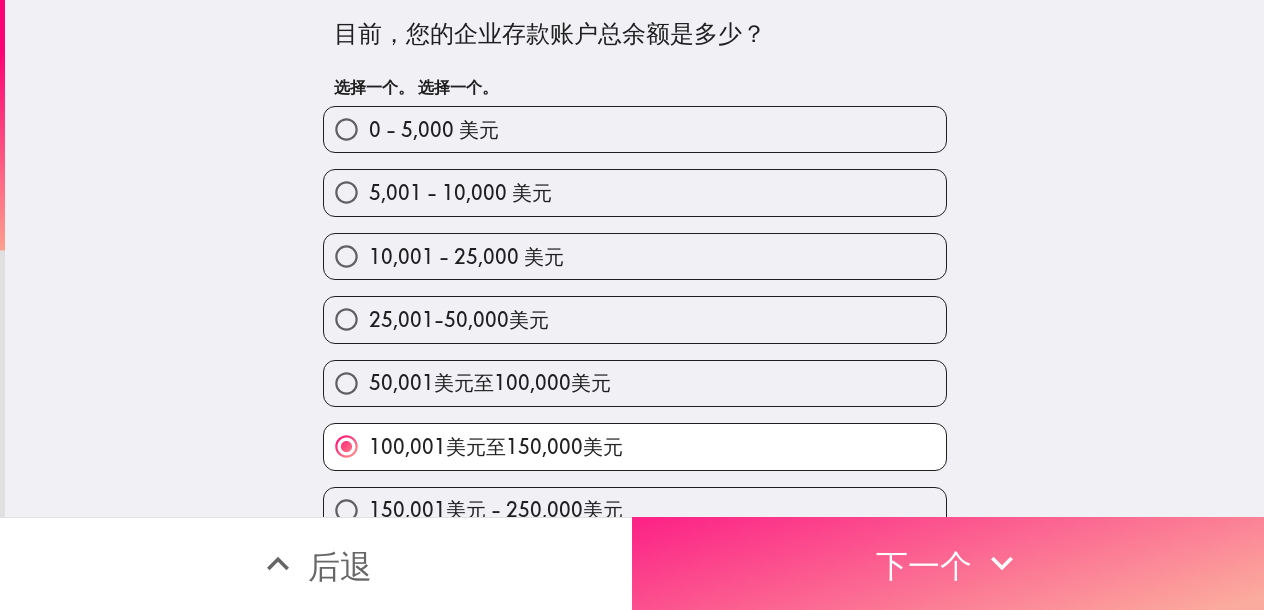 click on "下一个" at bounding box center (924, 566) 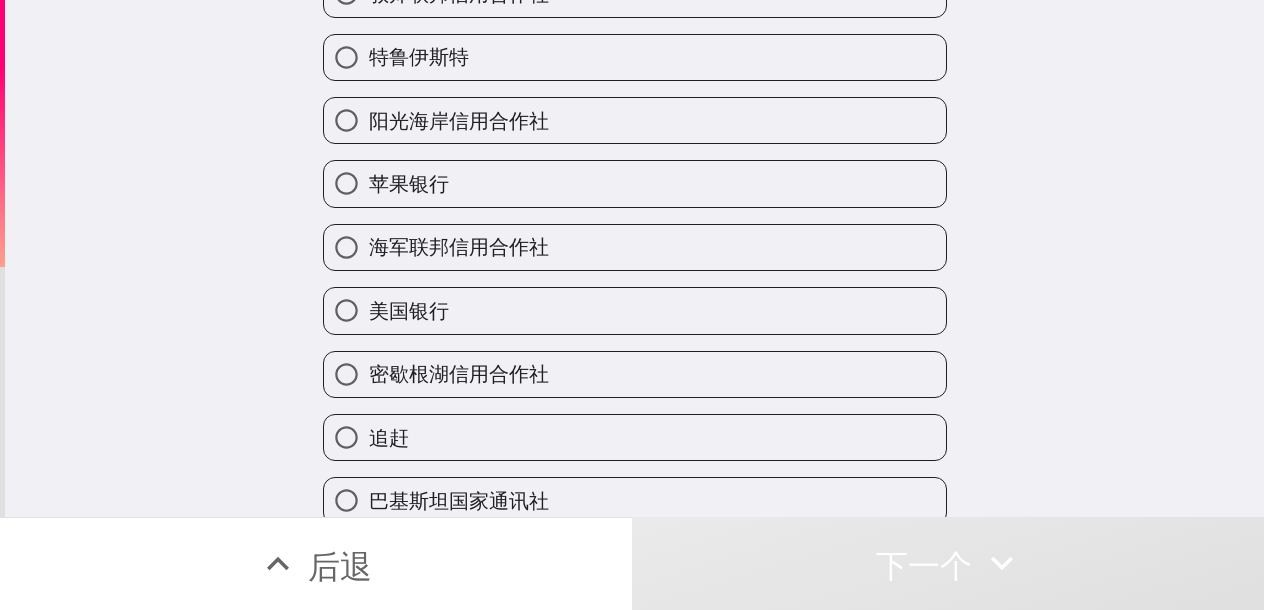 scroll, scrollTop: 500, scrollLeft: 0, axis: vertical 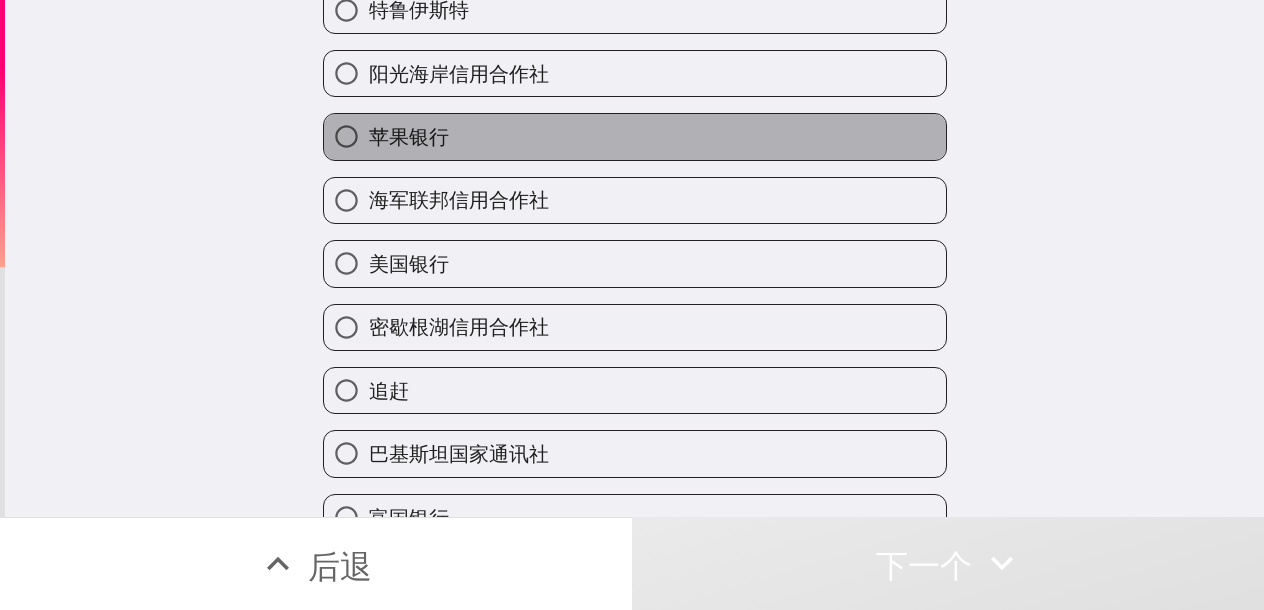 drag, startPoint x: 469, startPoint y: 134, endPoint x: 351, endPoint y: 193, distance: 131.92801 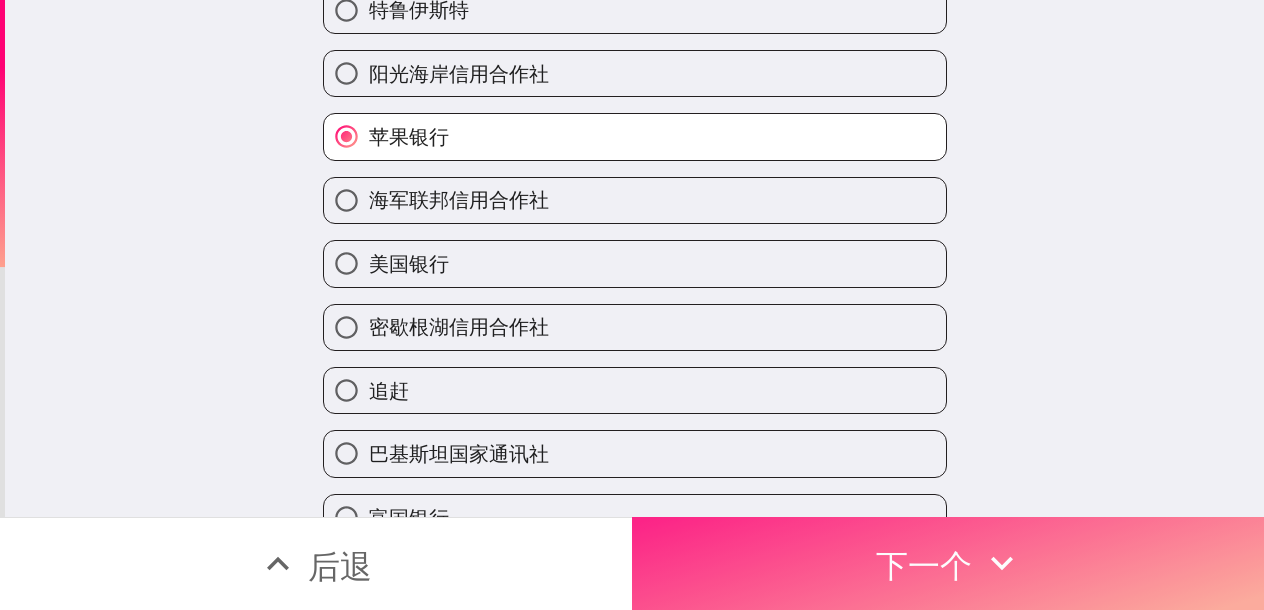 drag, startPoint x: 793, startPoint y: 561, endPoint x: 778, endPoint y: 550, distance: 18.601076 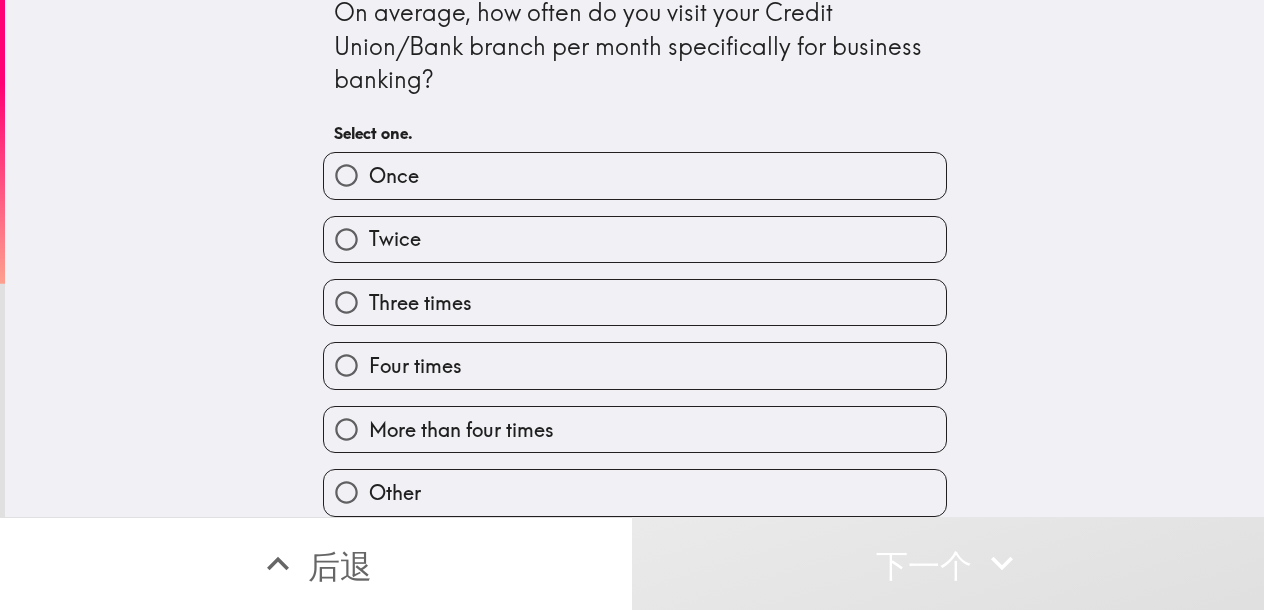 scroll, scrollTop: 2, scrollLeft: 0, axis: vertical 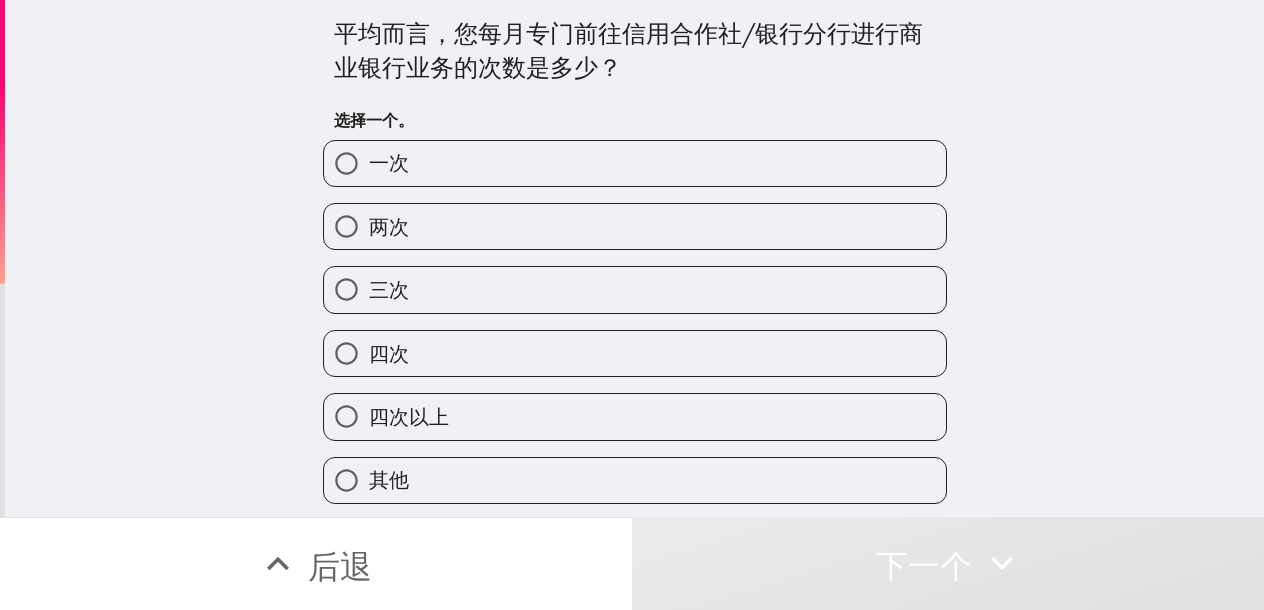 click on "两次" at bounding box center [635, 226] 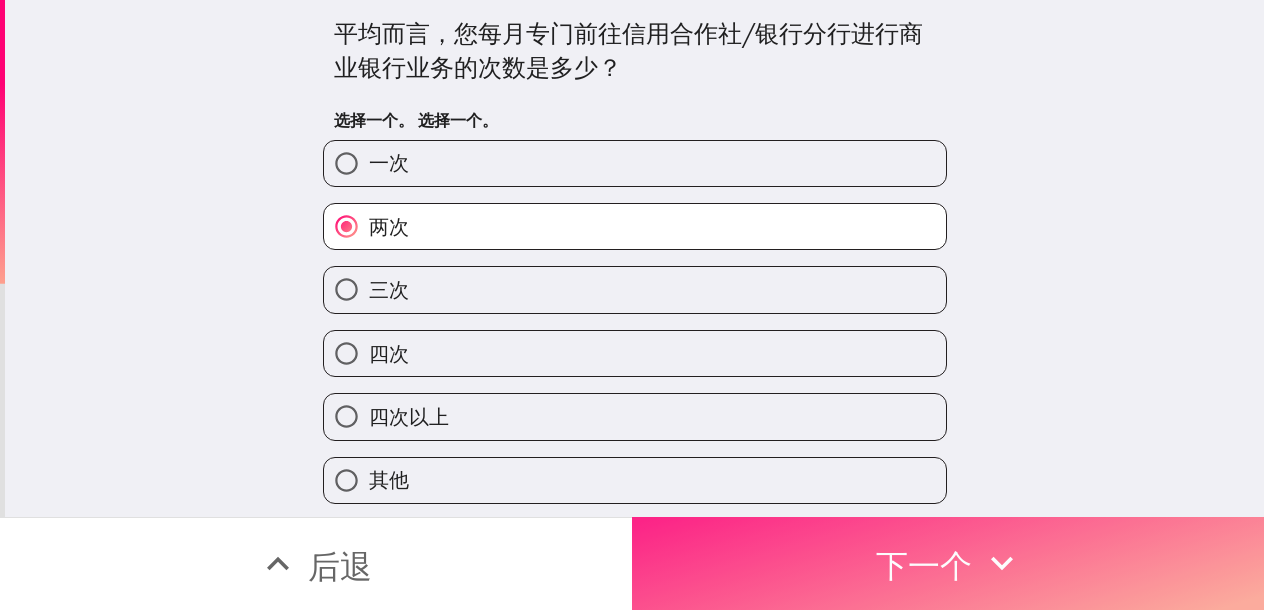 click on "下一个" at bounding box center [948, 563] 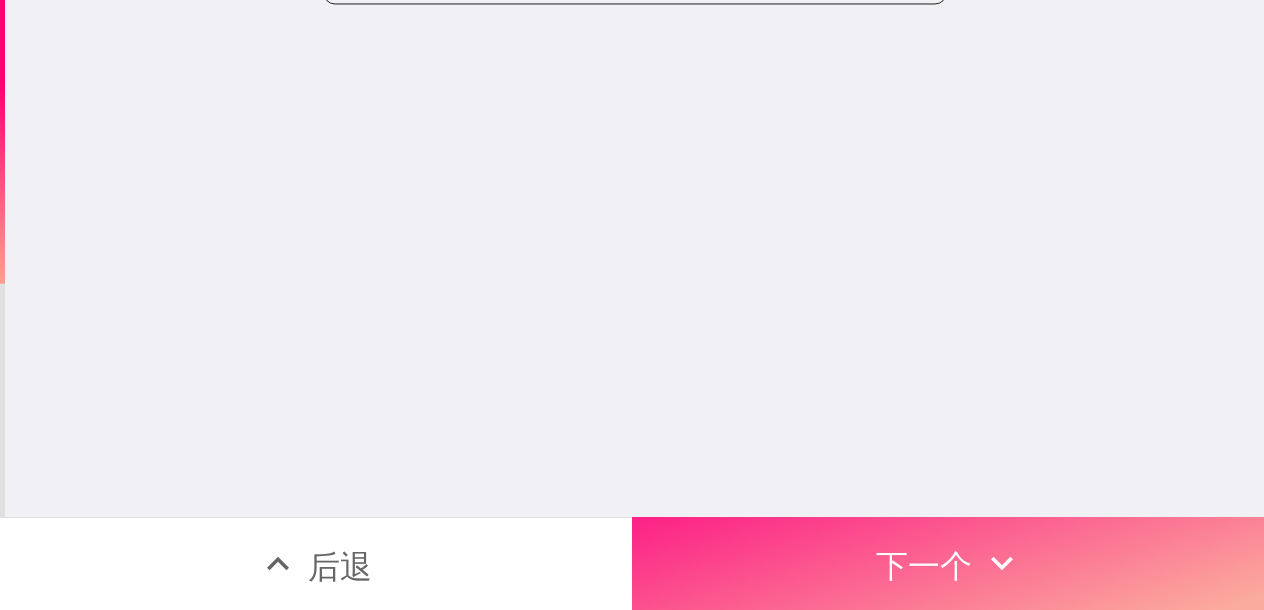 scroll, scrollTop: 0, scrollLeft: 0, axis: both 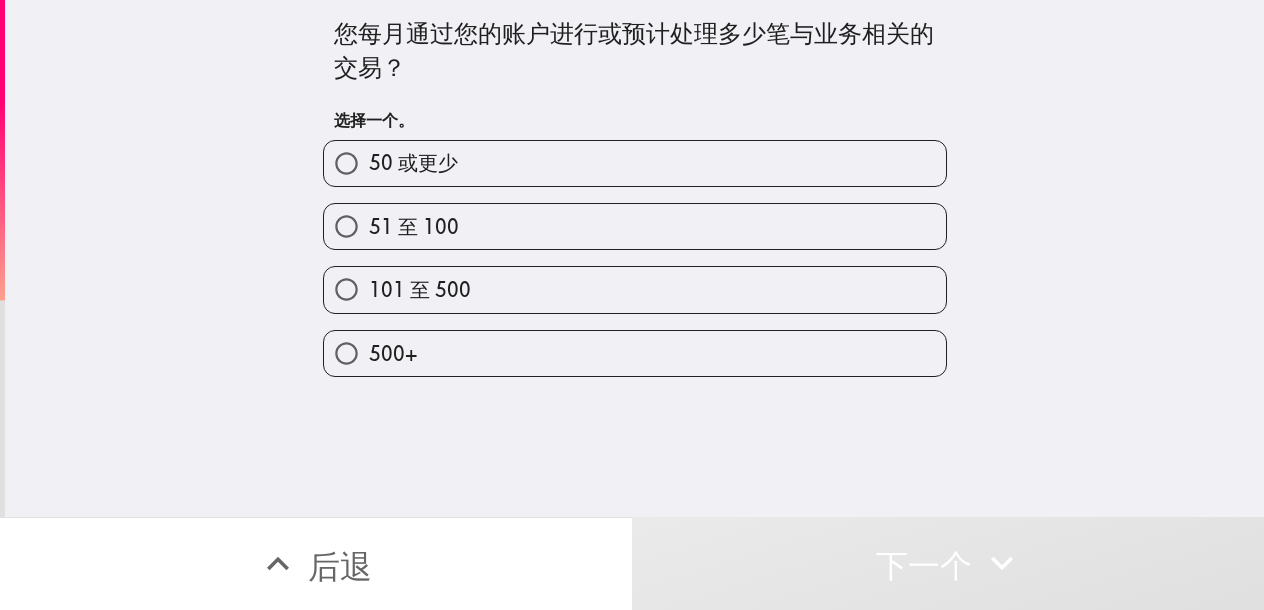 click on "101 至 500" at bounding box center [635, 289] 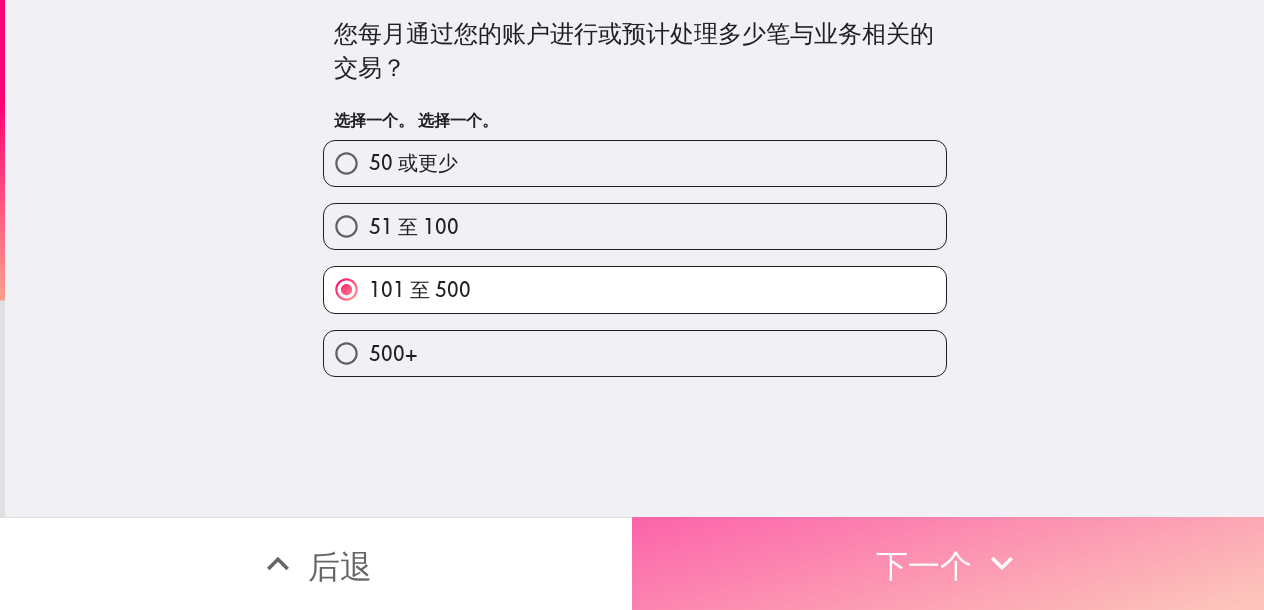 click on "下一个" at bounding box center [948, 563] 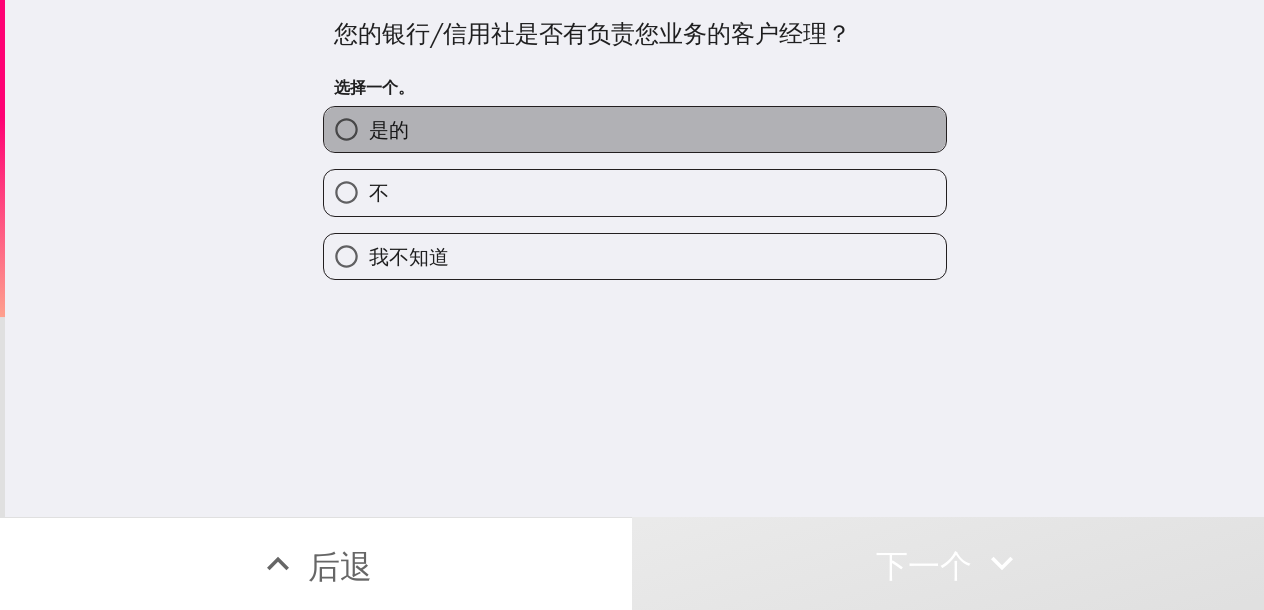 click on "是的" at bounding box center [635, 129] 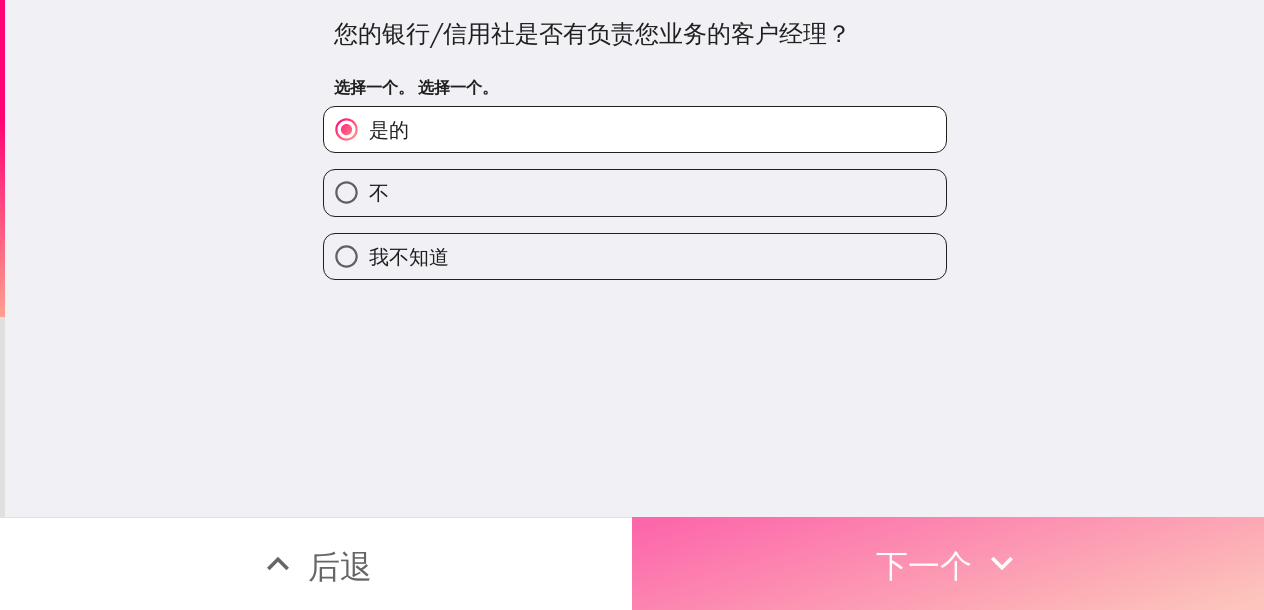 click on "下一个" at bounding box center (948, 563) 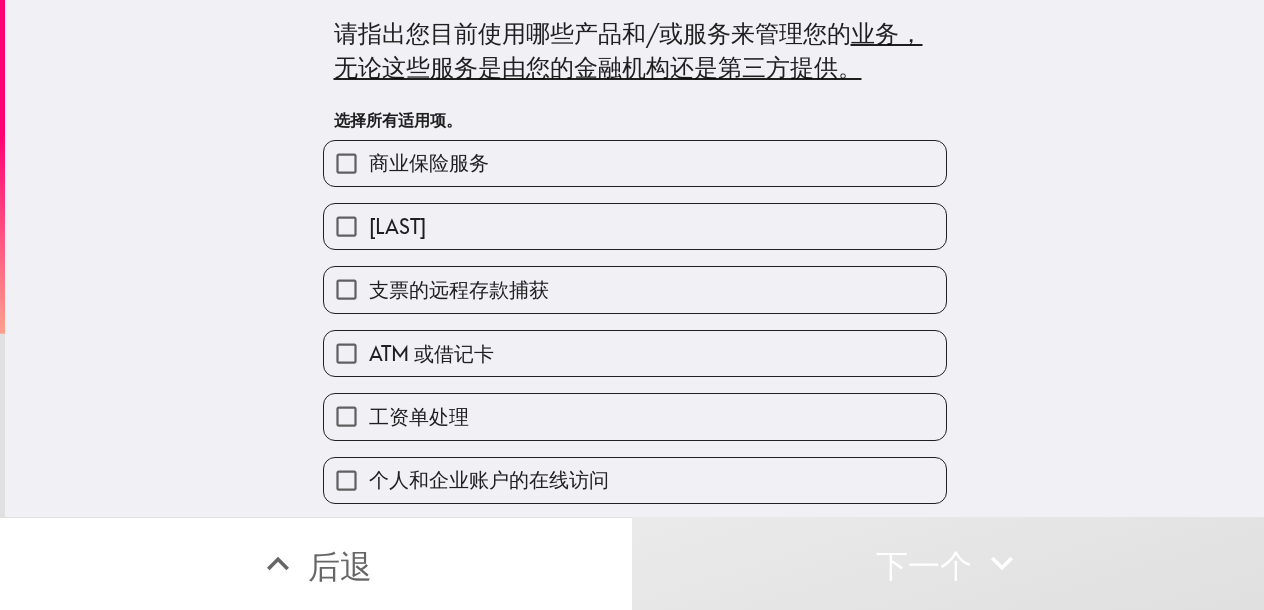 drag, startPoint x: 485, startPoint y: 345, endPoint x: 496, endPoint y: 346, distance: 11.045361 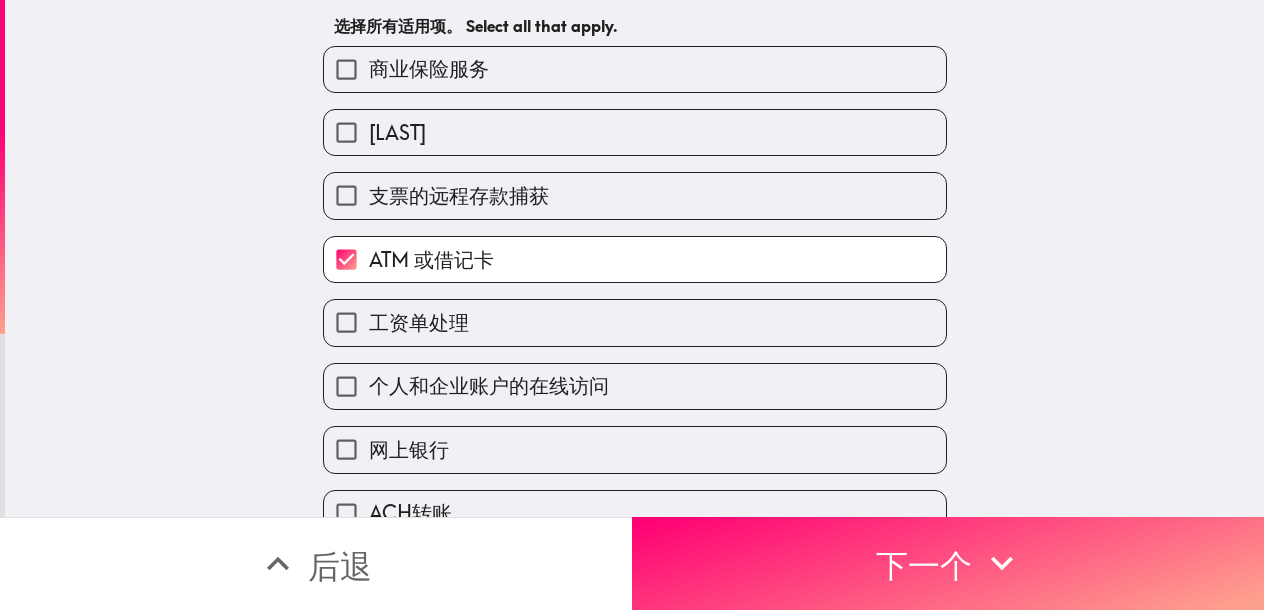 scroll, scrollTop: 100, scrollLeft: 0, axis: vertical 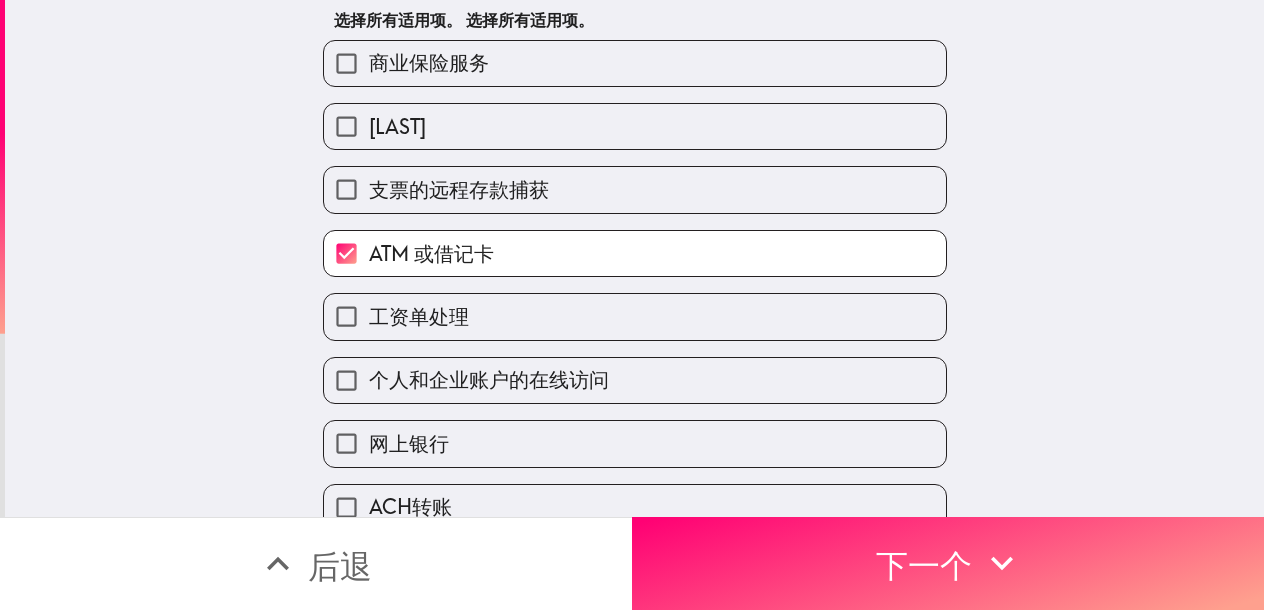 click on "个人和企业账户的在线访问" at bounding box center [635, 380] 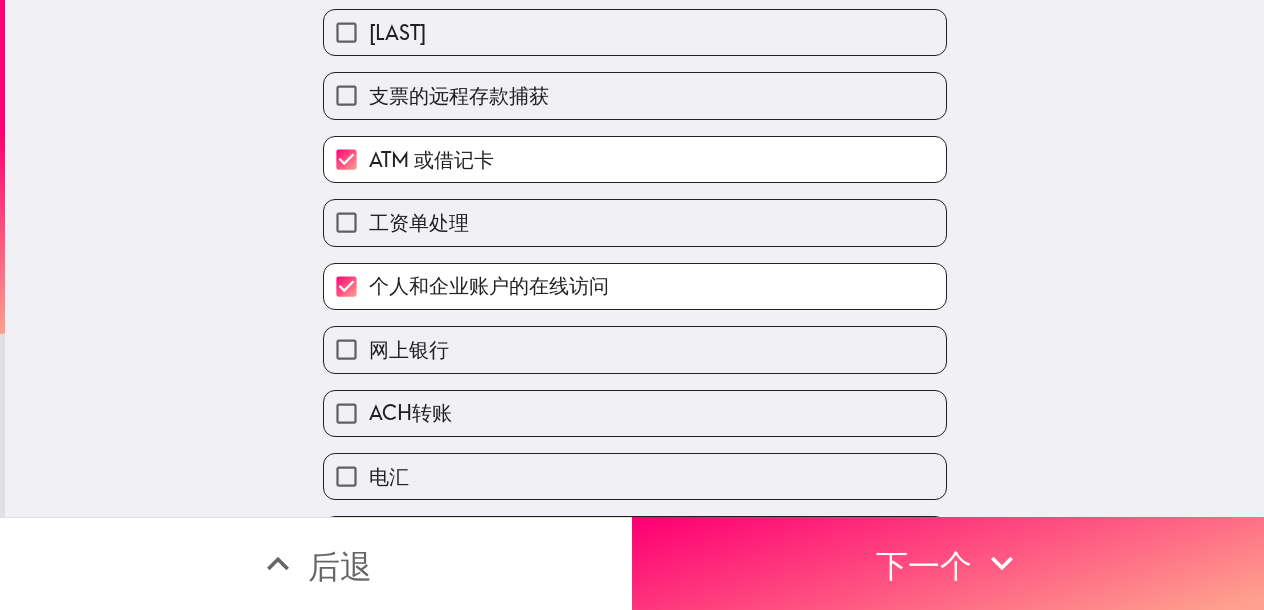 scroll, scrollTop: 200, scrollLeft: 0, axis: vertical 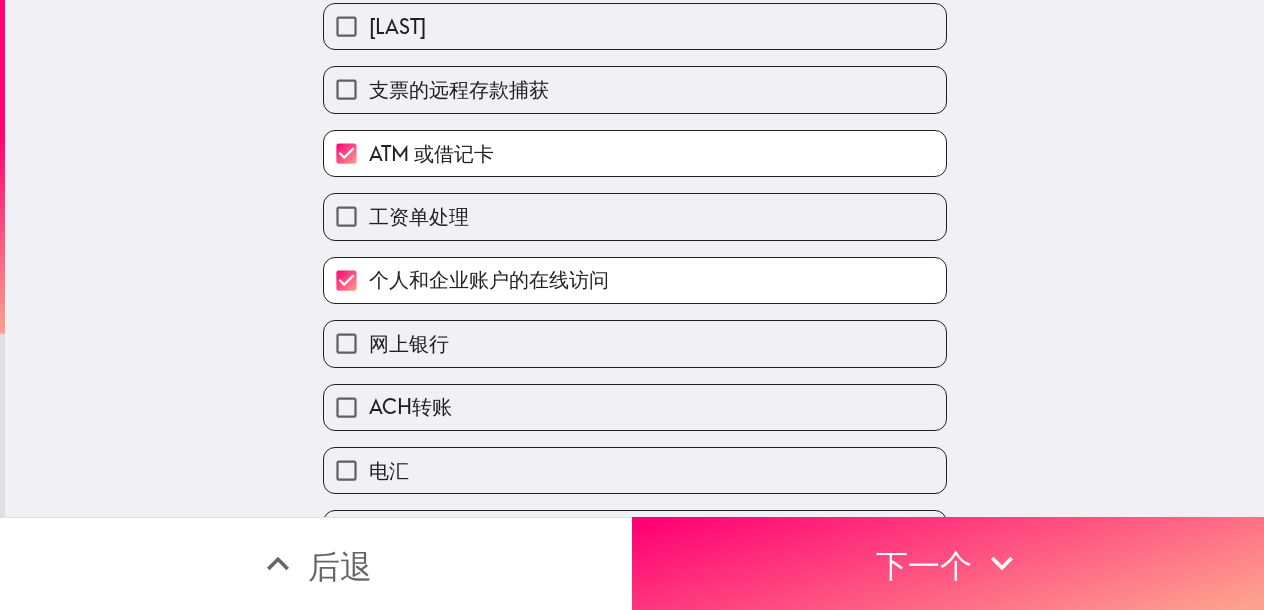 click on "网上银行" at bounding box center (635, 343) 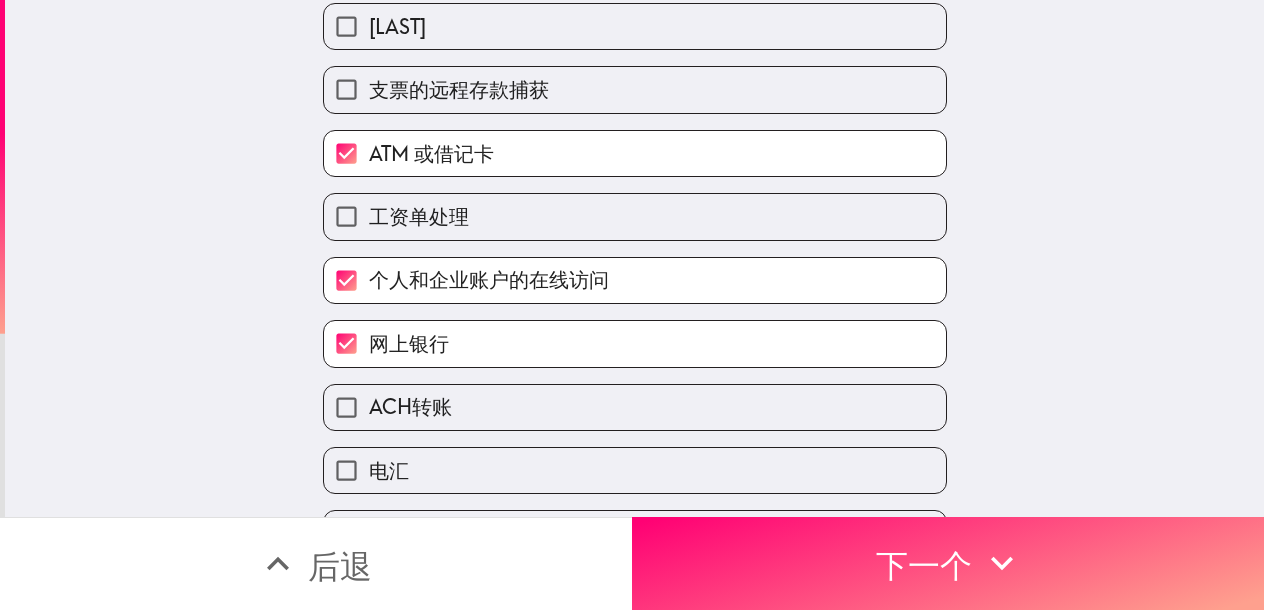 click on "ACH转账" at bounding box center (635, 407) 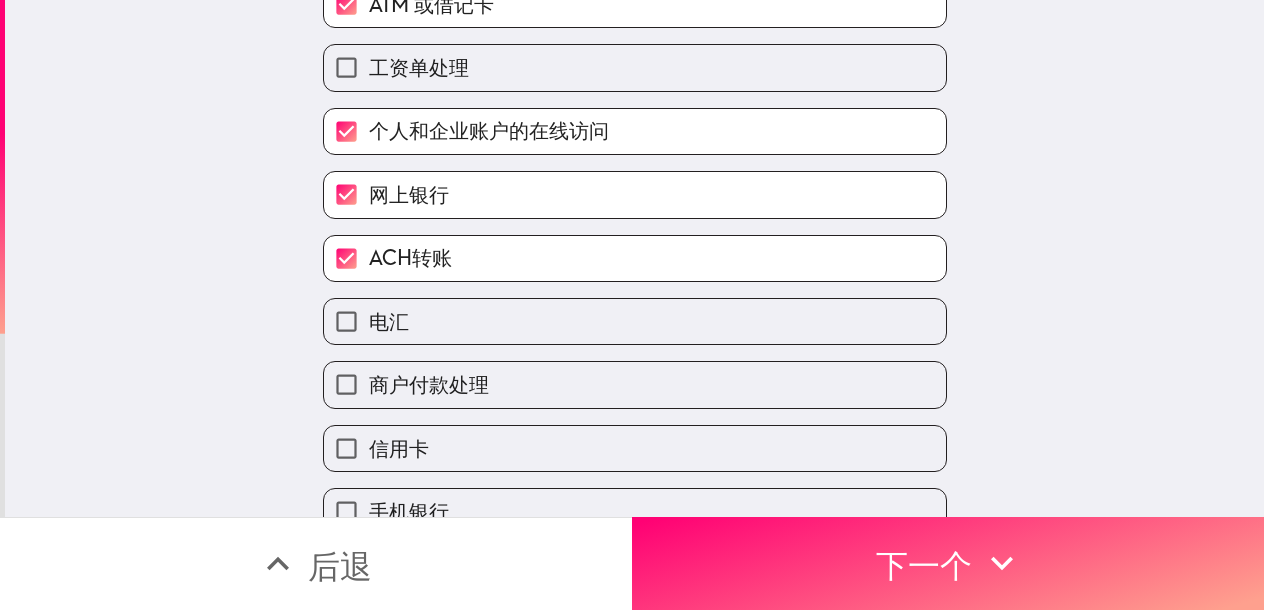 scroll, scrollTop: 400, scrollLeft: 0, axis: vertical 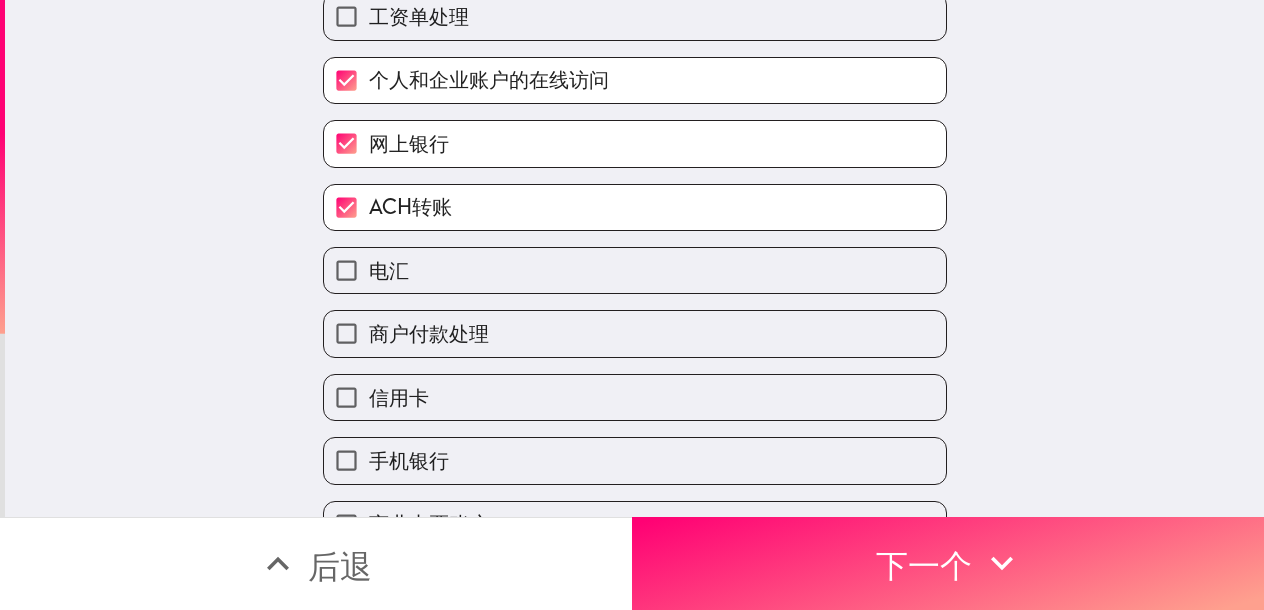 click on "商户付款处理" at bounding box center (635, 333) 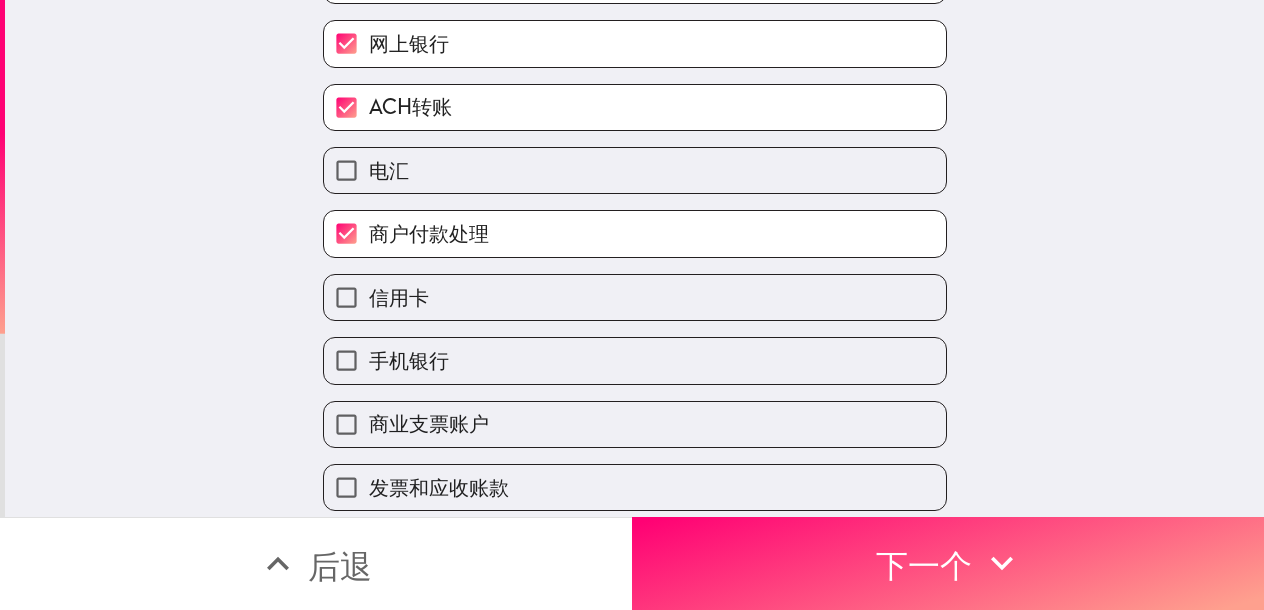 click on "信用卡" at bounding box center (635, 297) 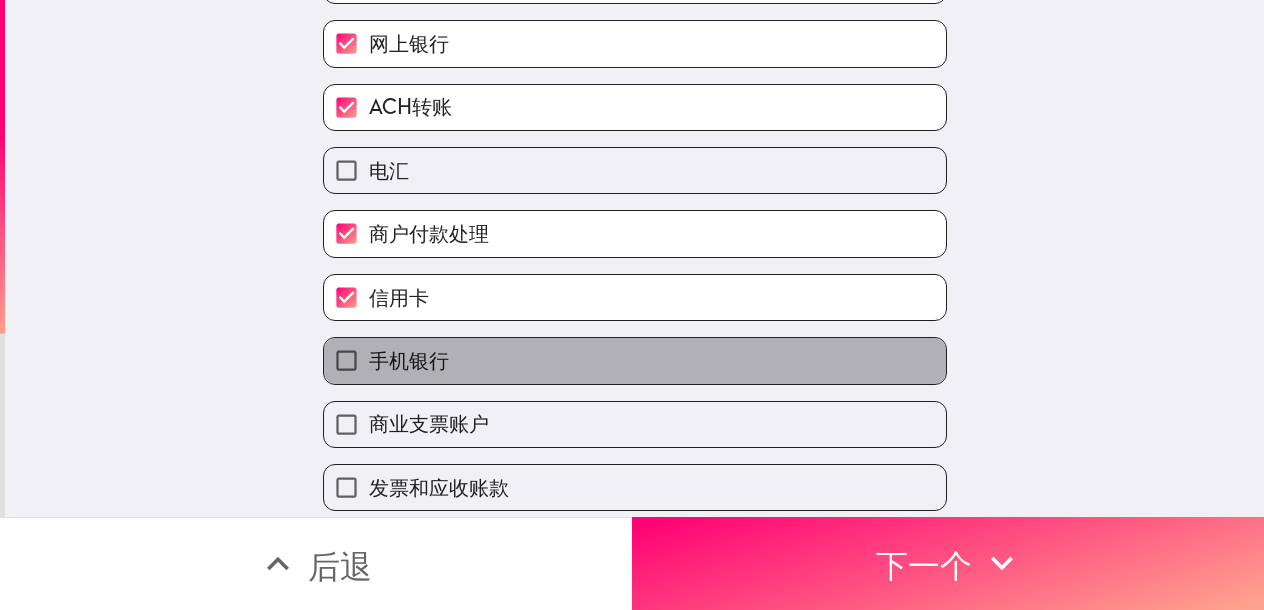 click on "手机银行" at bounding box center (635, 360) 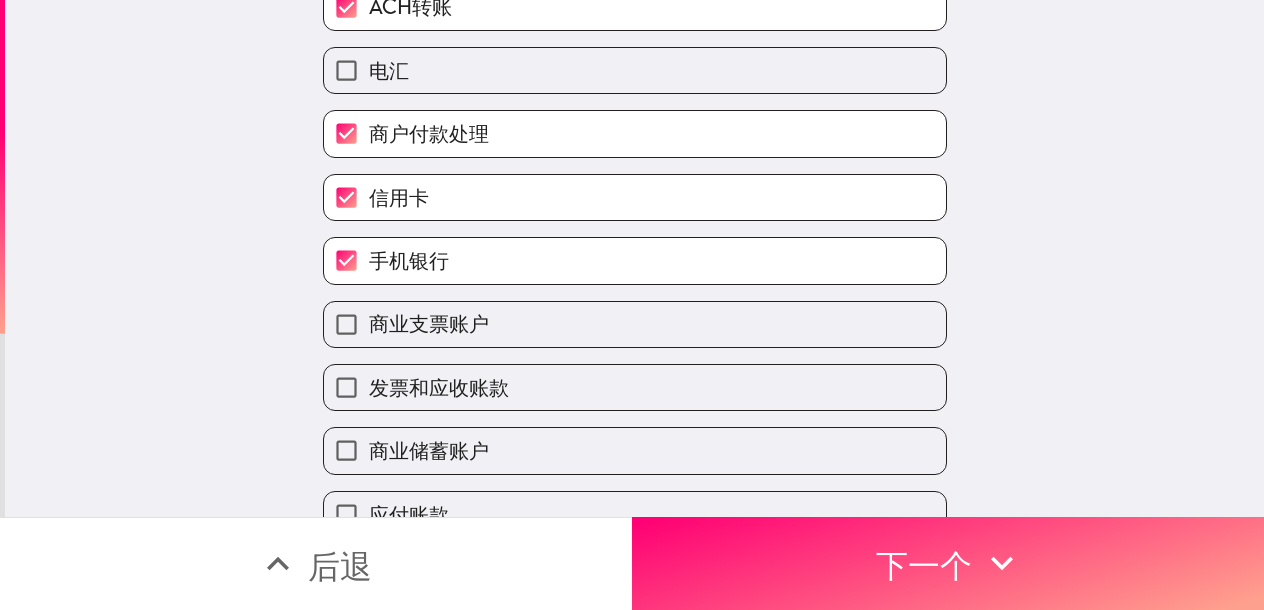 click on "商业支票账户" at bounding box center [635, 324] 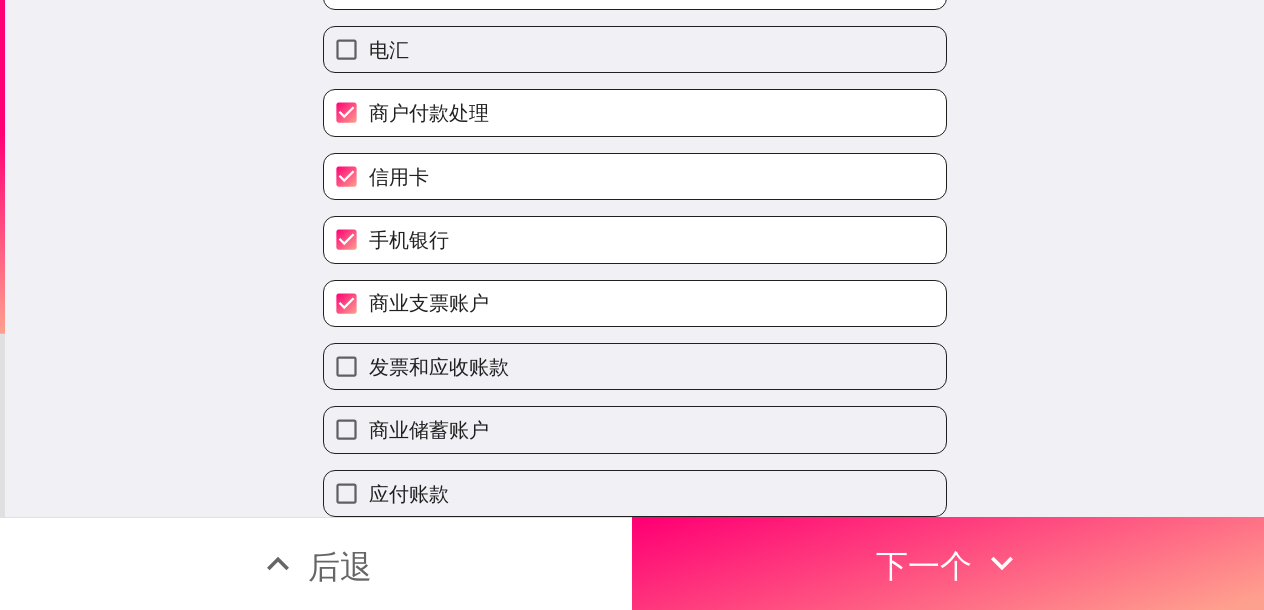 scroll, scrollTop: 636, scrollLeft: 0, axis: vertical 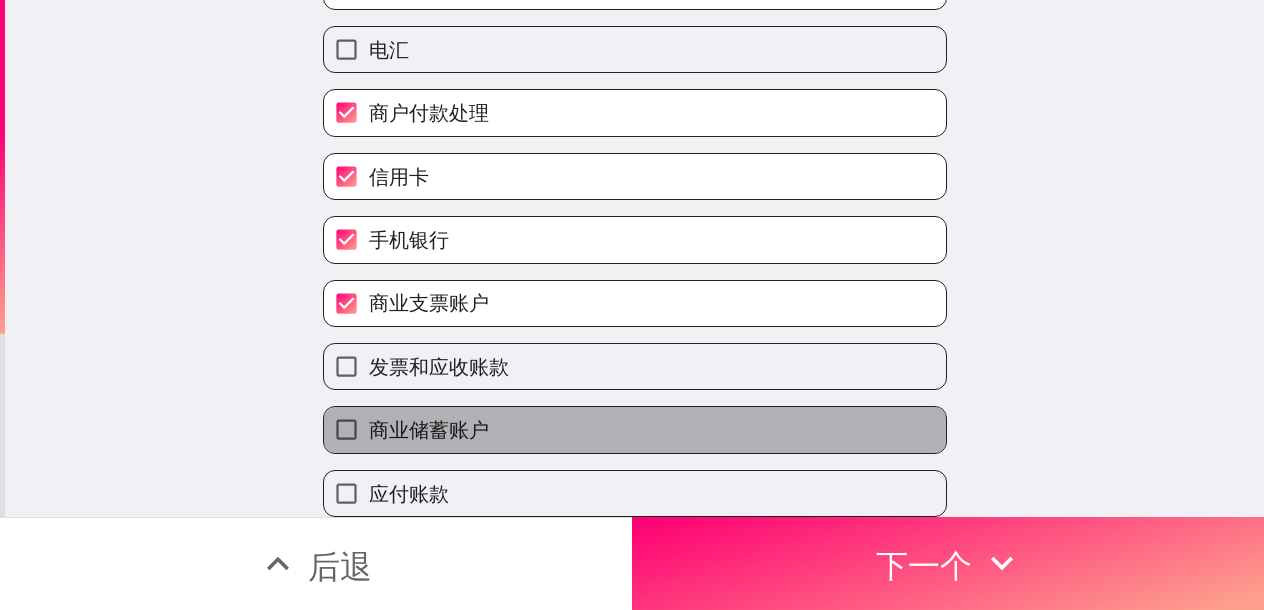 click on "商业储蓄账户" at bounding box center [429, 430] 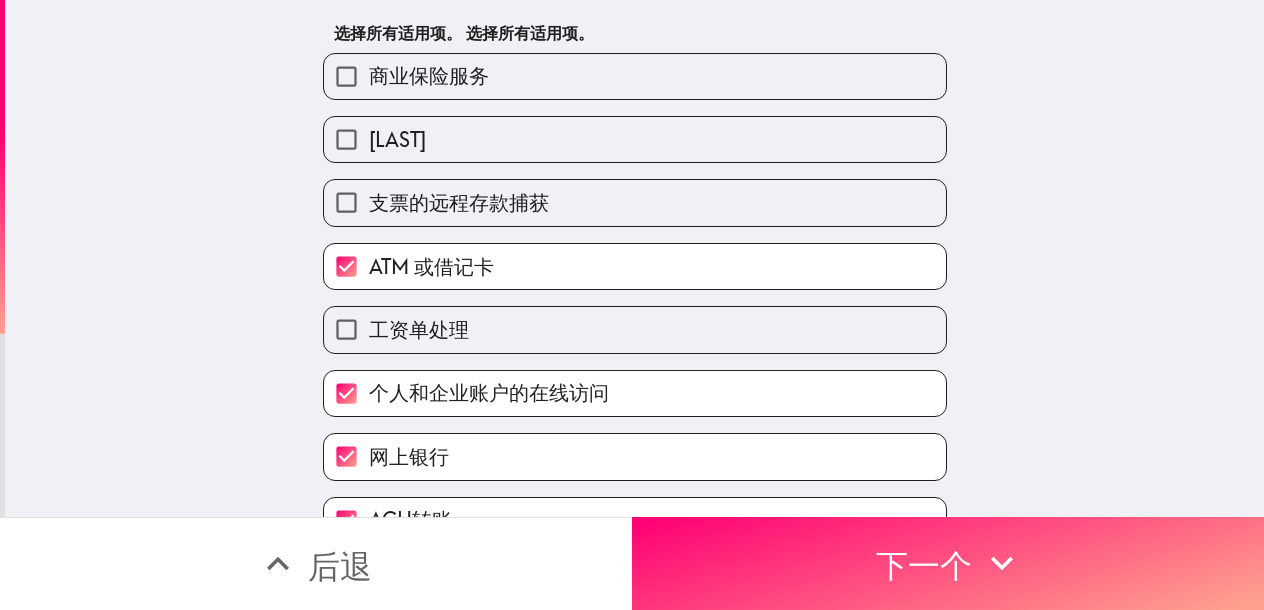 scroll, scrollTop: 36, scrollLeft: 0, axis: vertical 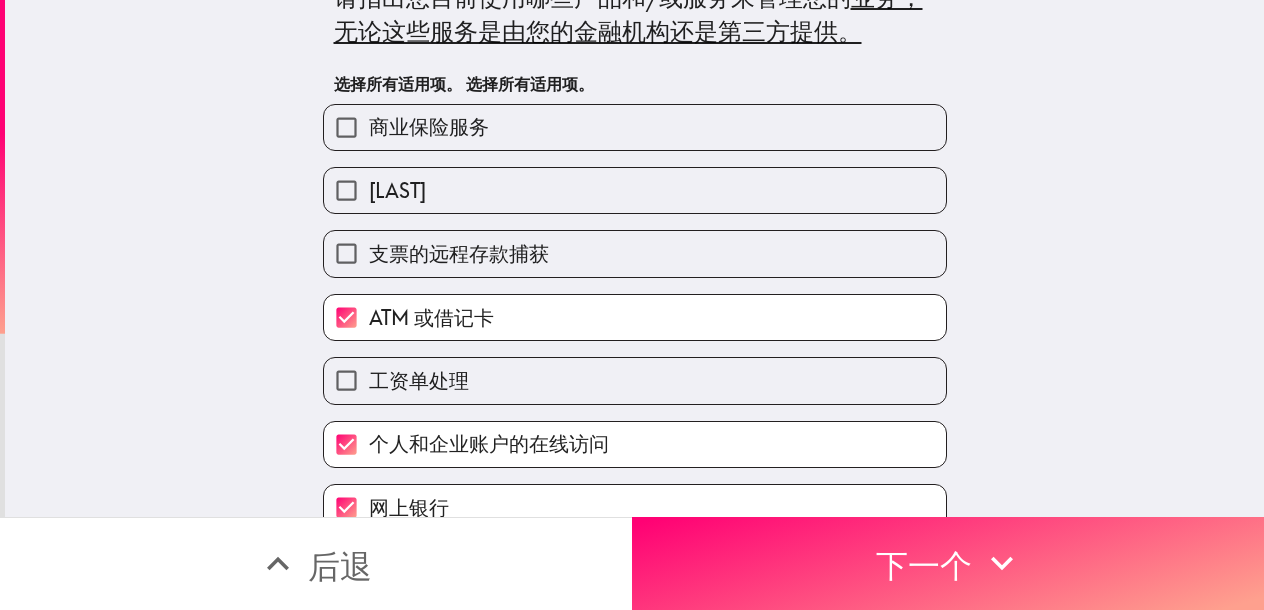 click on "工资单处理" at bounding box center [419, 380] 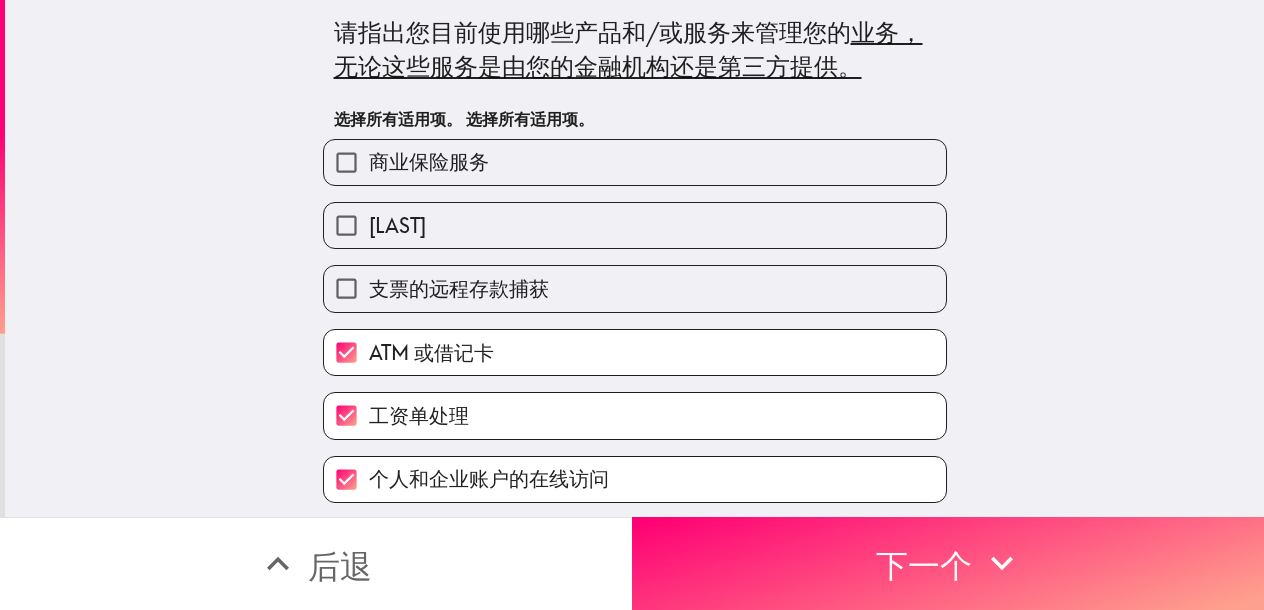 scroll, scrollTop: 0, scrollLeft: 0, axis: both 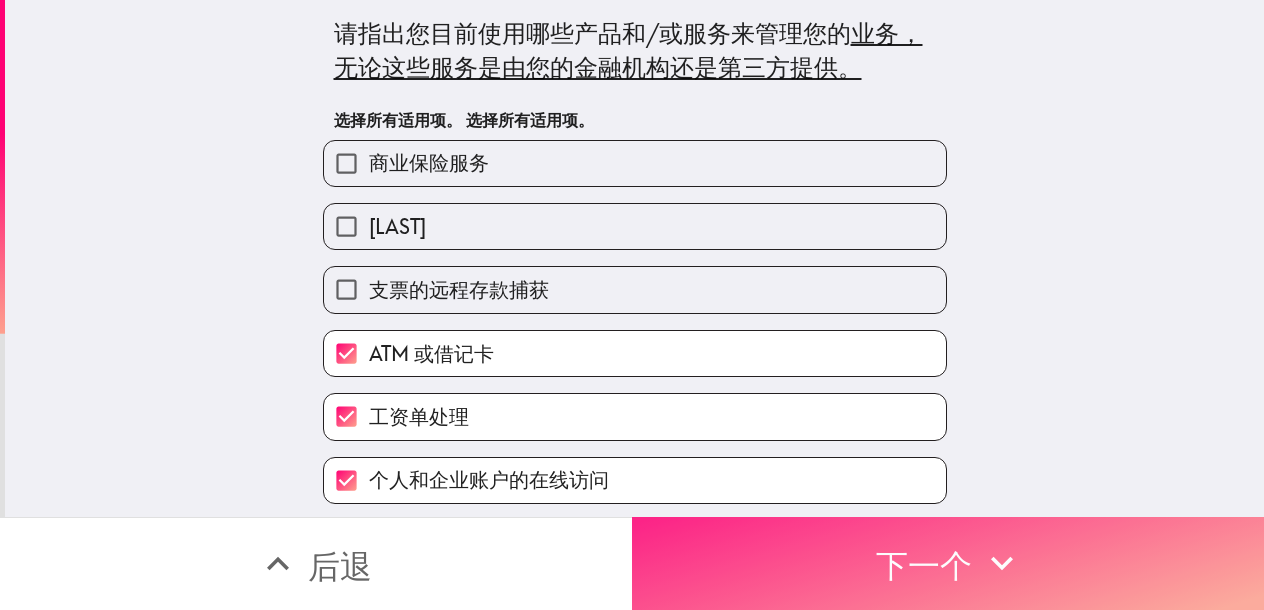drag, startPoint x: 848, startPoint y: 565, endPoint x: 313, endPoint y: 3, distance: 775.931 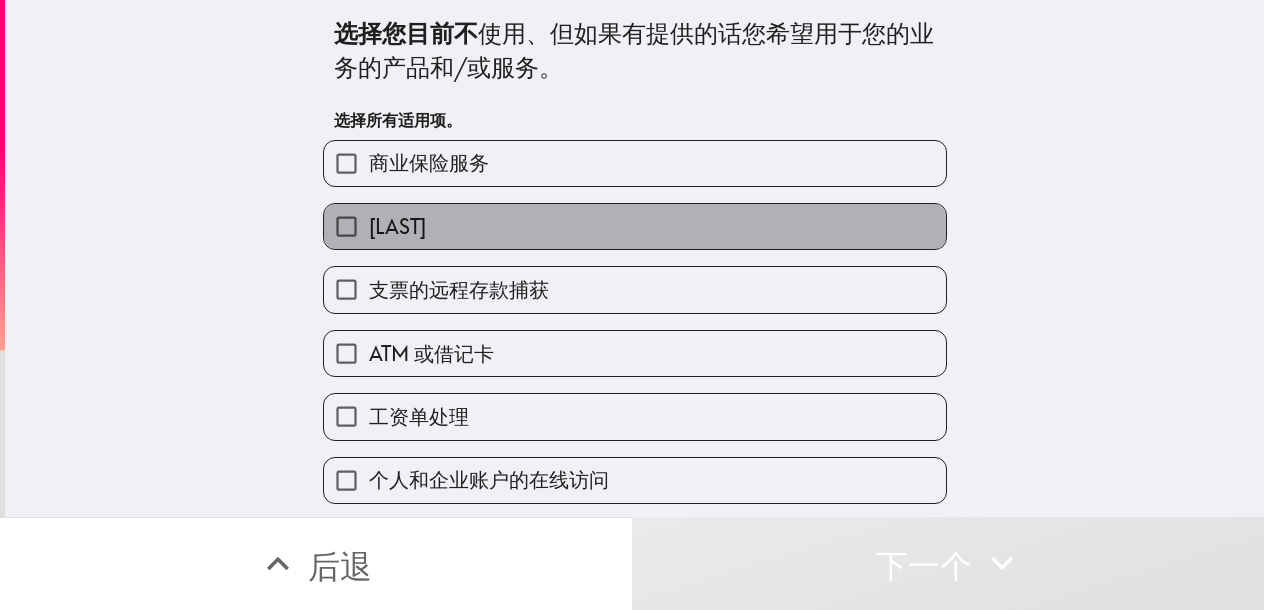 click on "泽勒" at bounding box center (635, 226) 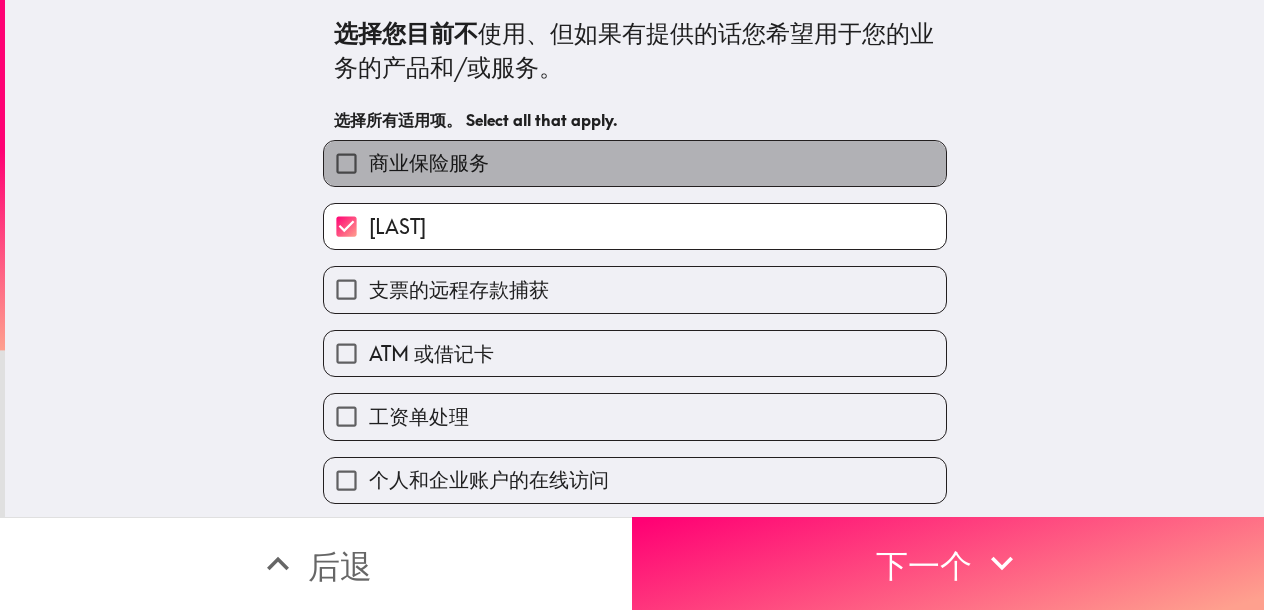 click on "商业保险服务" at bounding box center [635, 163] 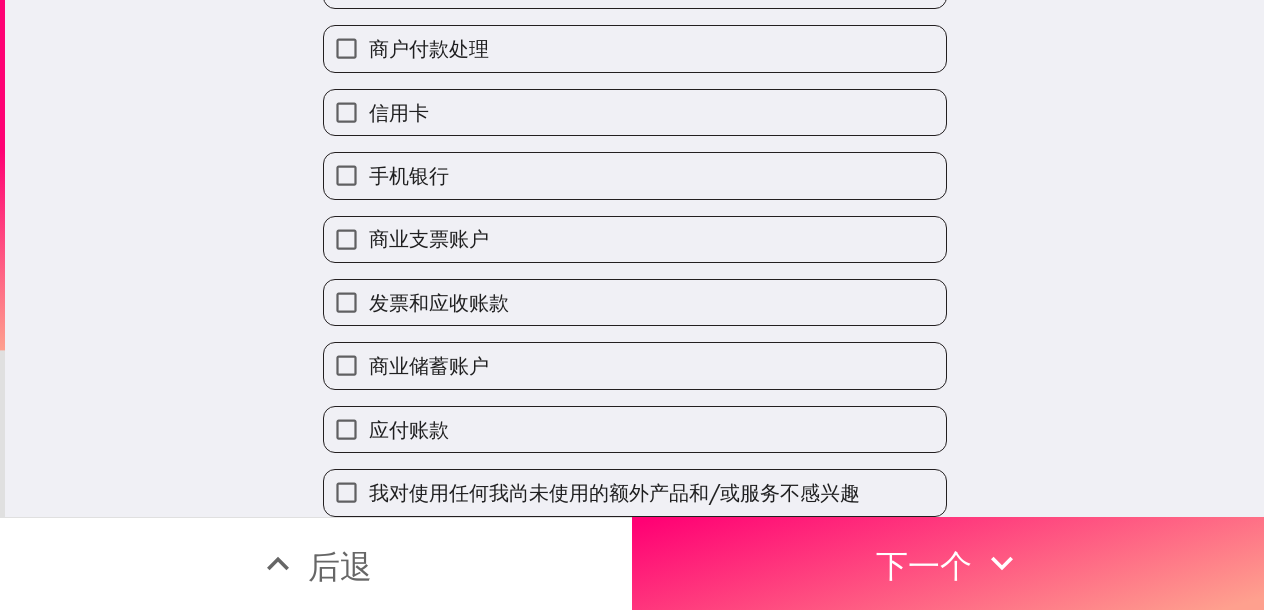 scroll, scrollTop: 700, scrollLeft: 0, axis: vertical 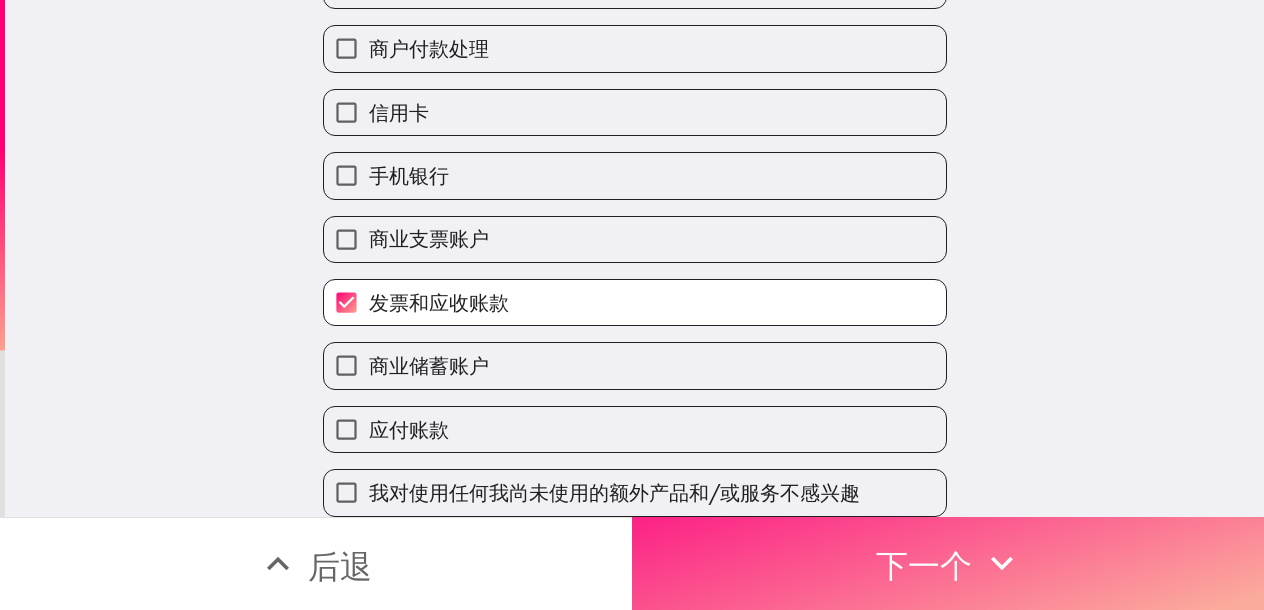 click on "下一个" at bounding box center (948, 563) 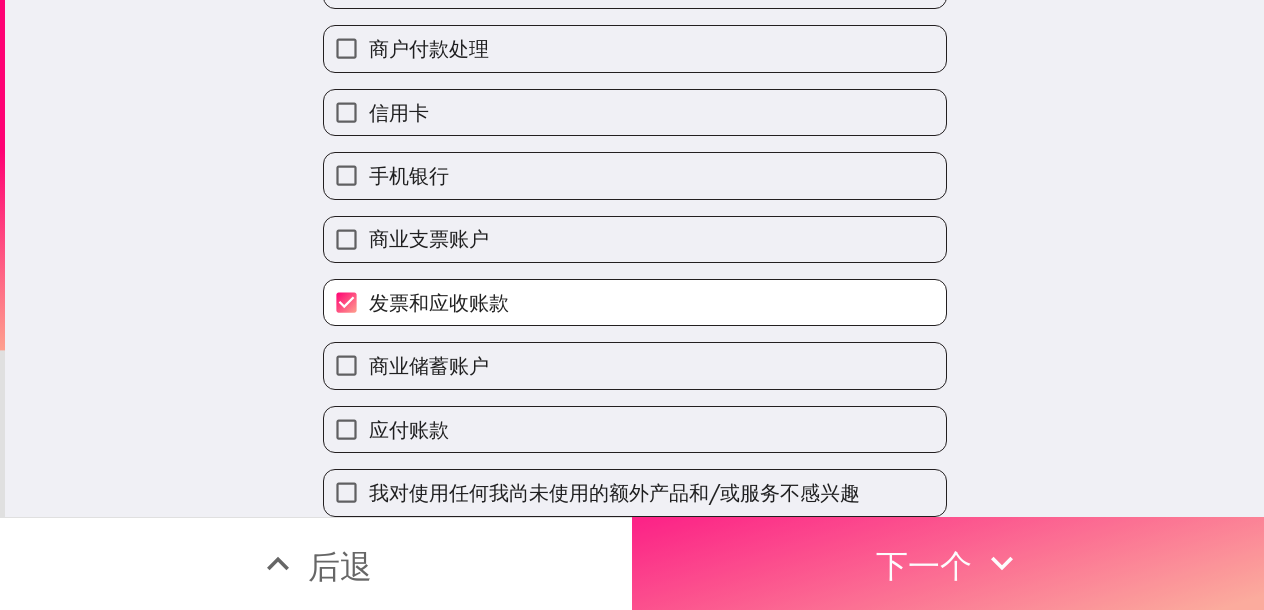 scroll, scrollTop: 0, scrollLeft: 0, axis: both 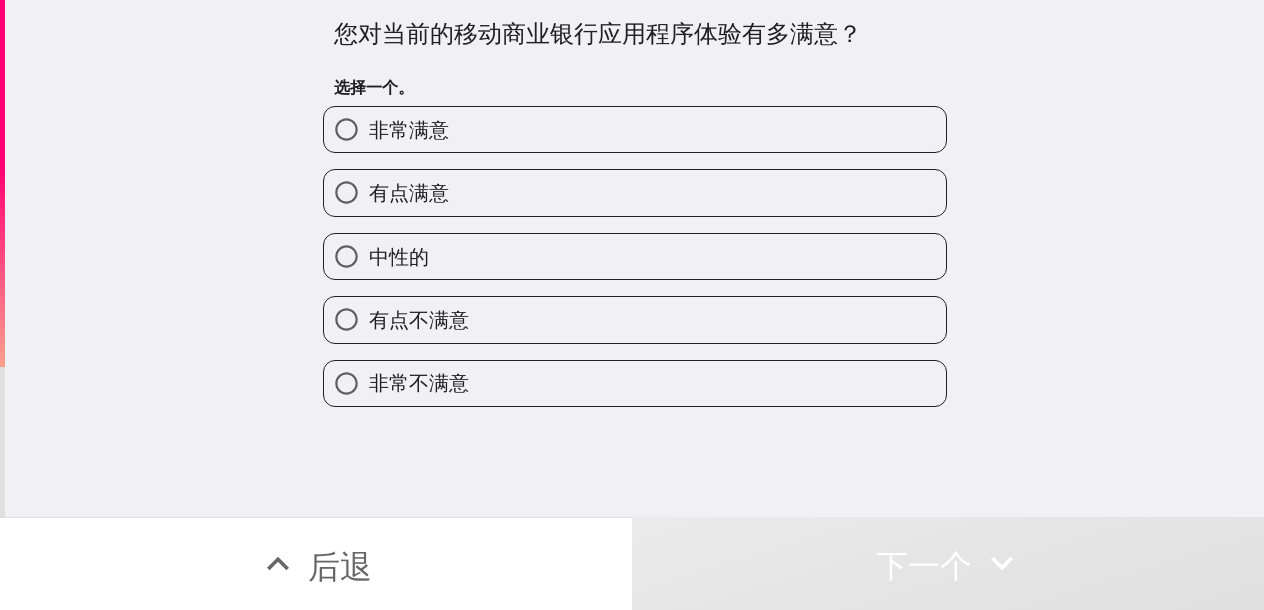 click on "有点满意" at bounding box center (409, 192) 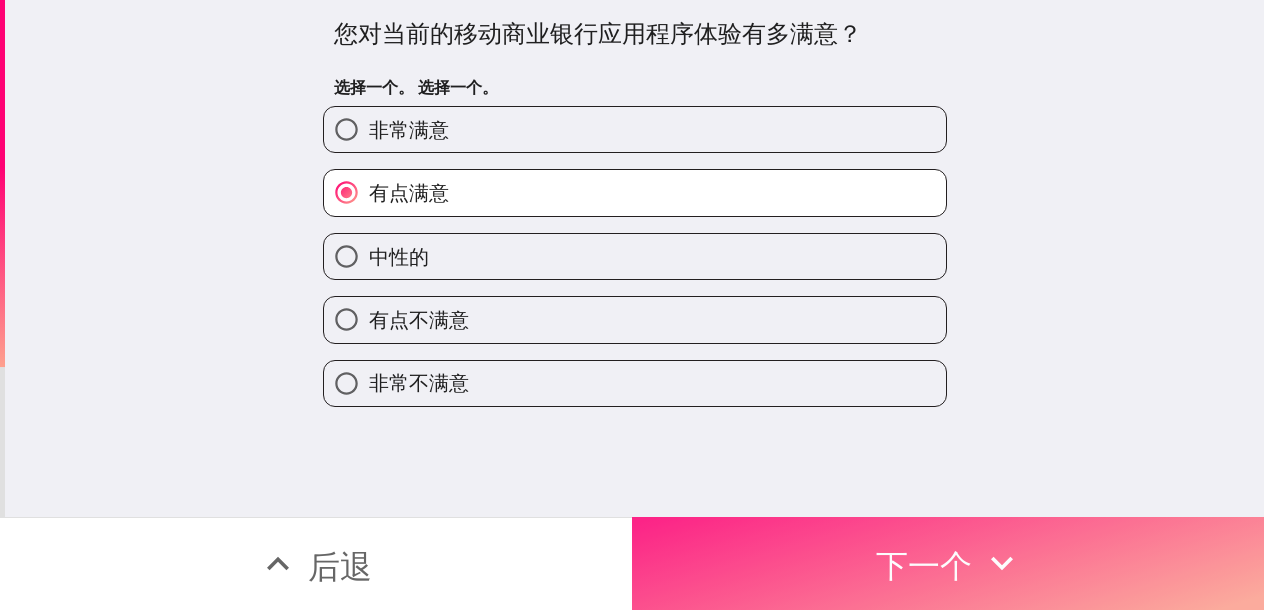 drag, startPoint x: 921, startPoint y: 567, endPoint x: 898, endPoint y: 538, distance: 37.01351 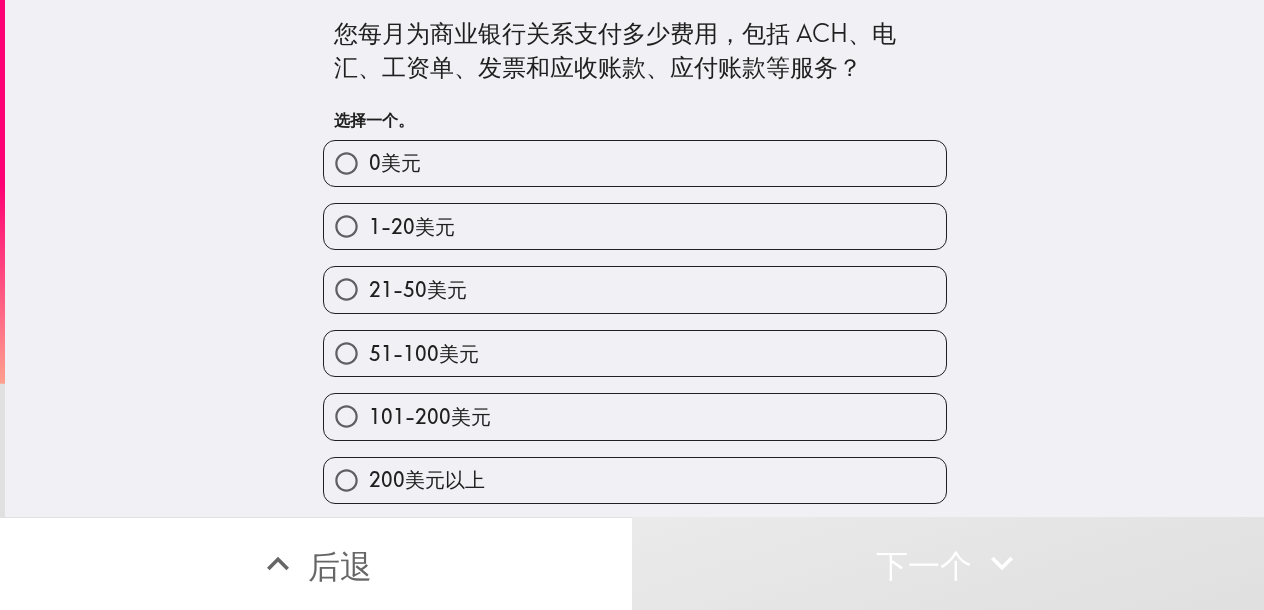 click on "200美元以上" at bounding box center (635, 480) 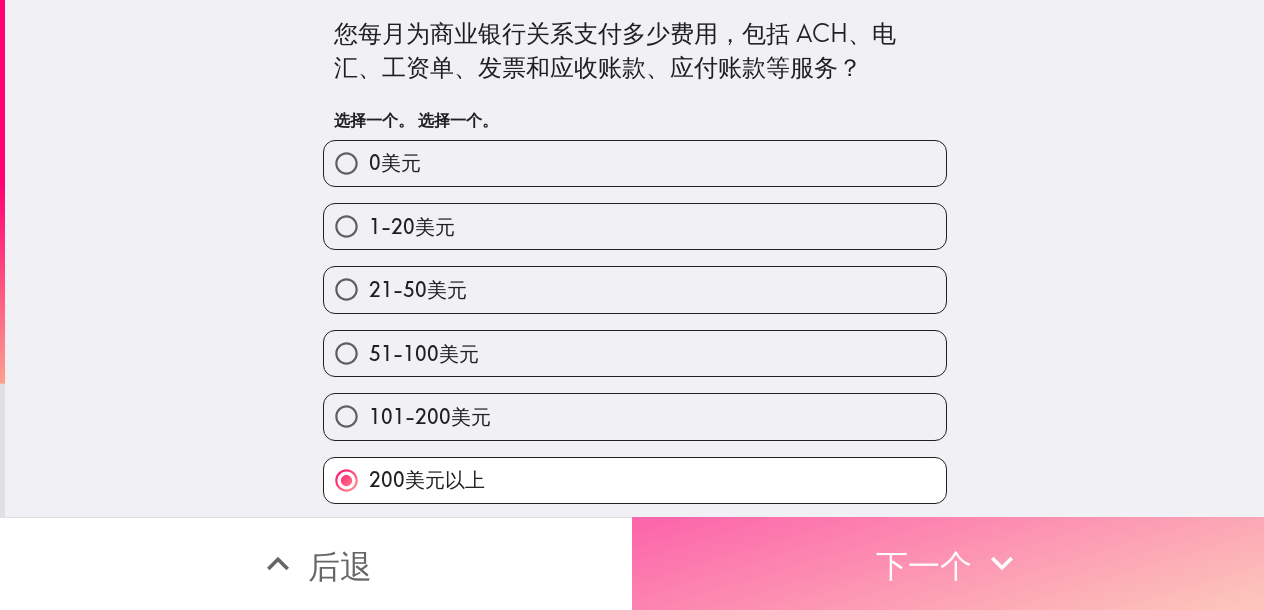 click on "下一个" at bounding box center [948, 563] 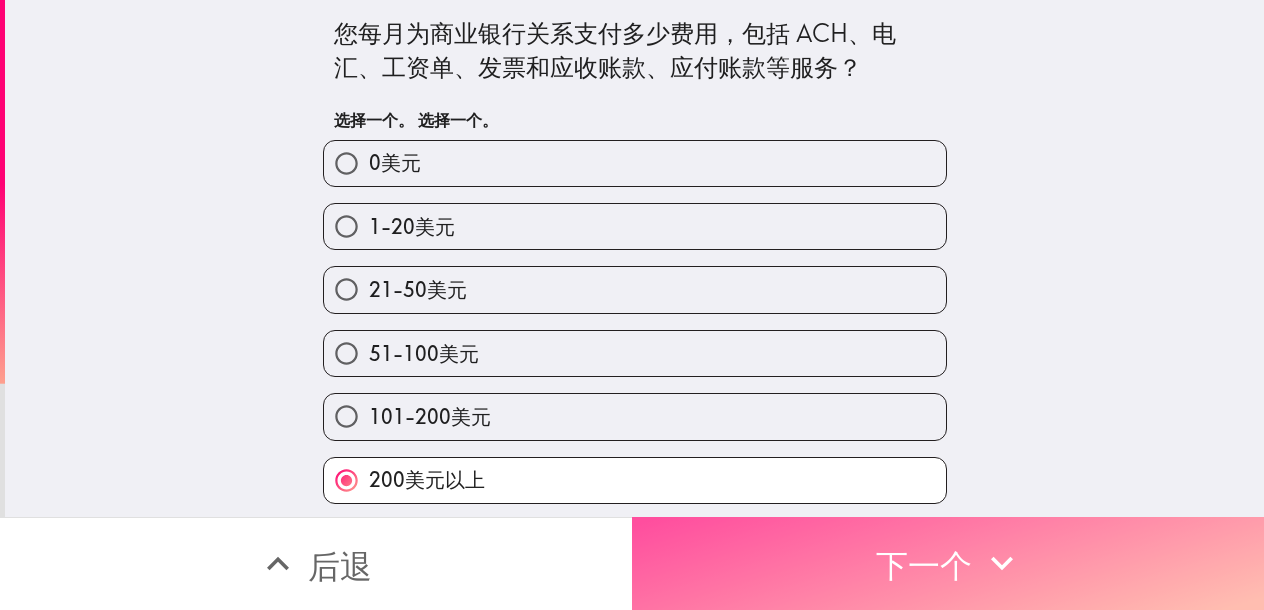scroll, scrollTop: 0, scrollLeft: 0, axis: both 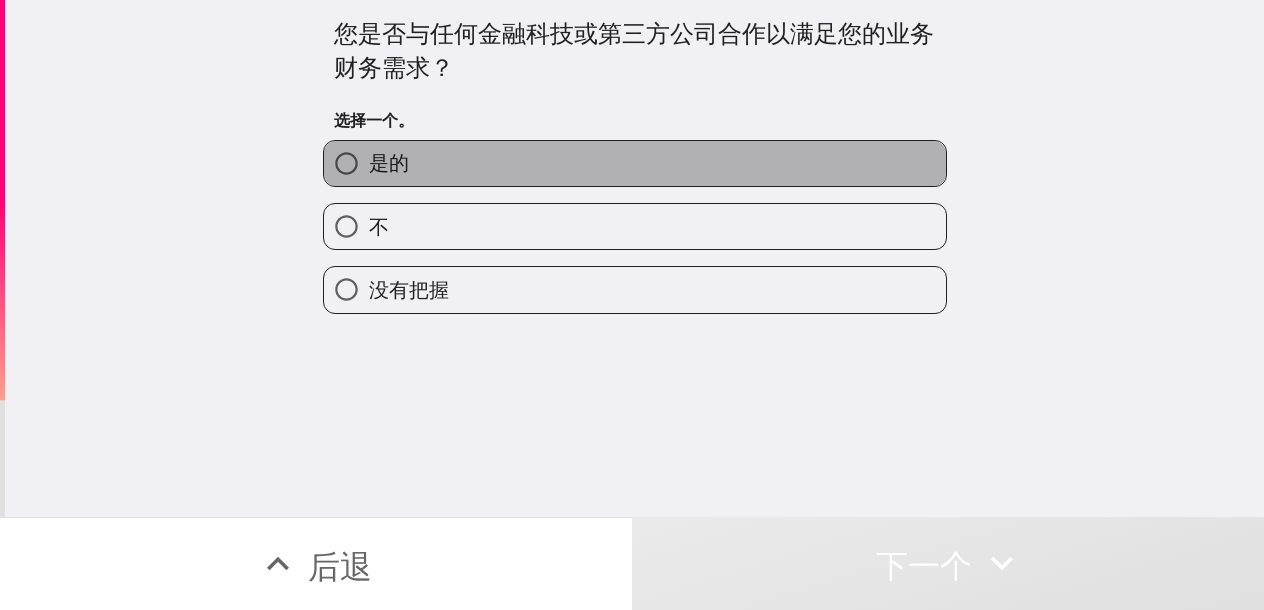 click on "是的" at bounding box center (635, 163) 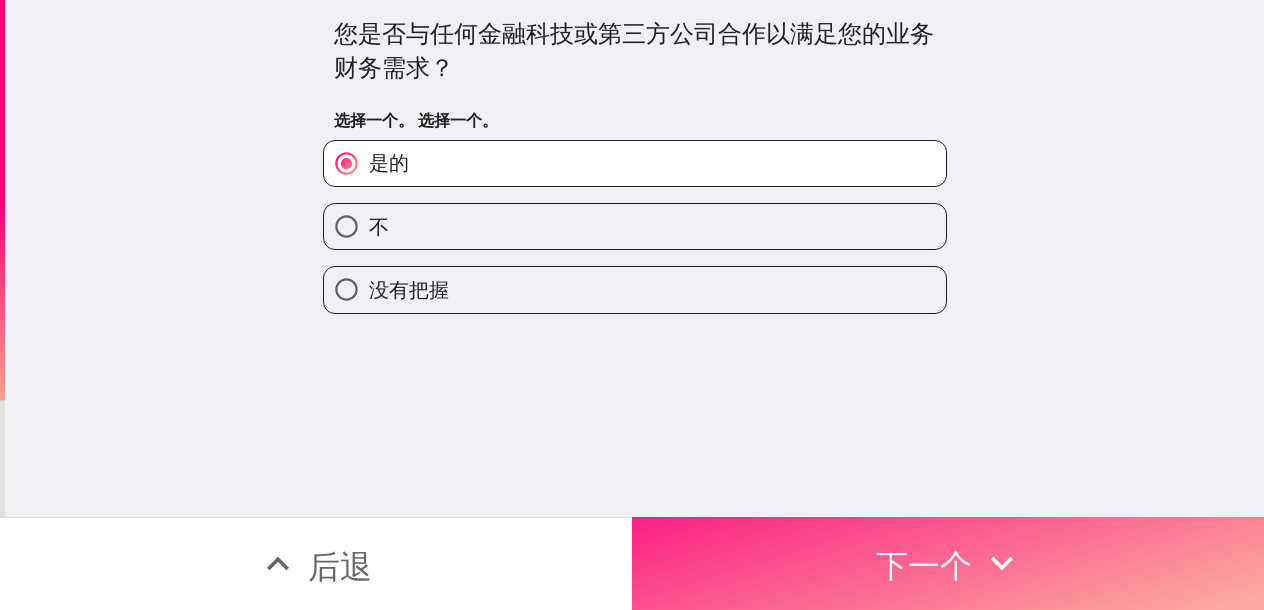 drag, startPoint x: 783, startPoint y: 524, endPoint x: 745, endPoint y: 510, distance: 40.496914 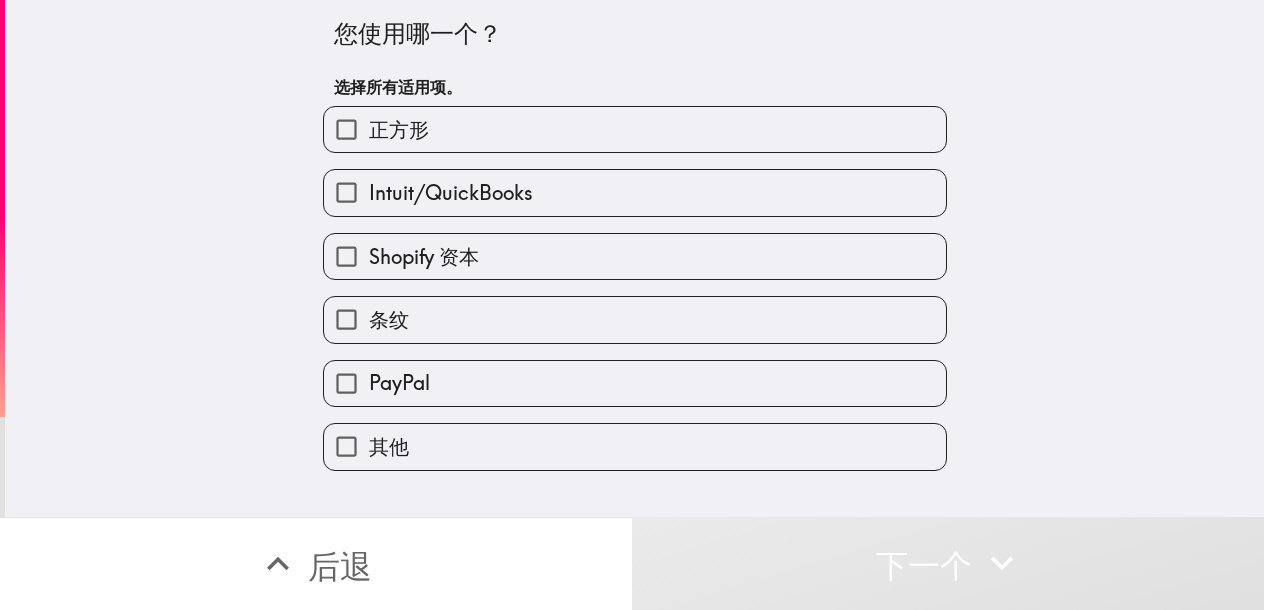 click on "您使用哪一个？ 选择所有适用项。 正方形 Intuit/QuickBooks Shopify 资本 条纹 PayPal 其他" at bounding box center [634, 258] 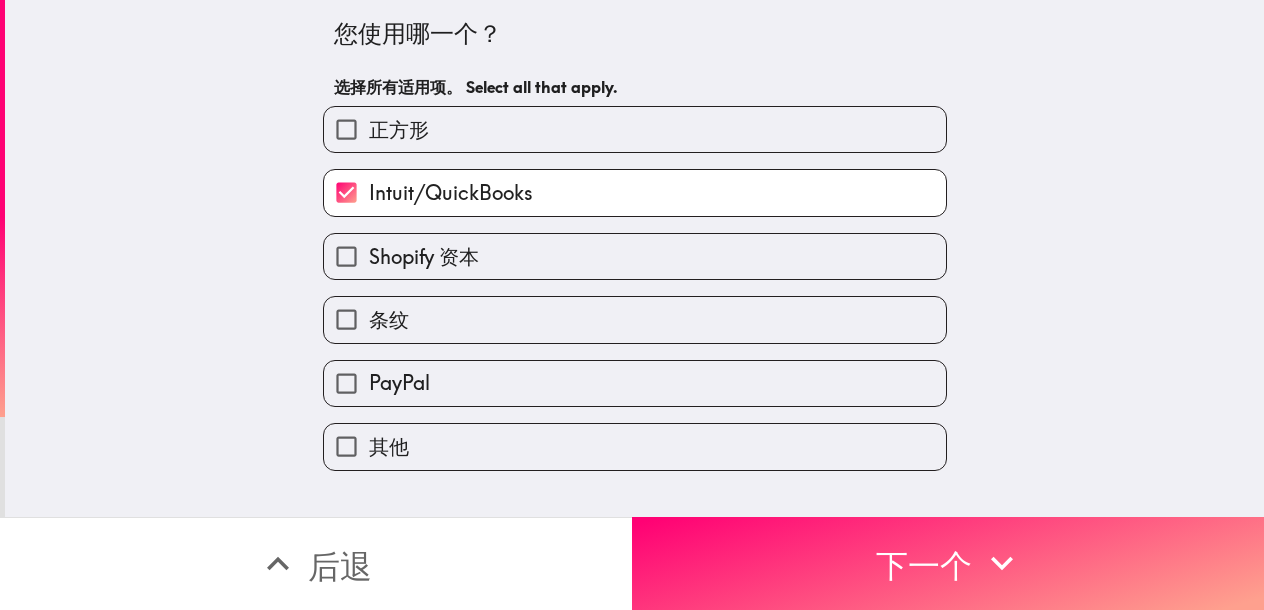 click on "PayPal" at bounding box center (635, 383) 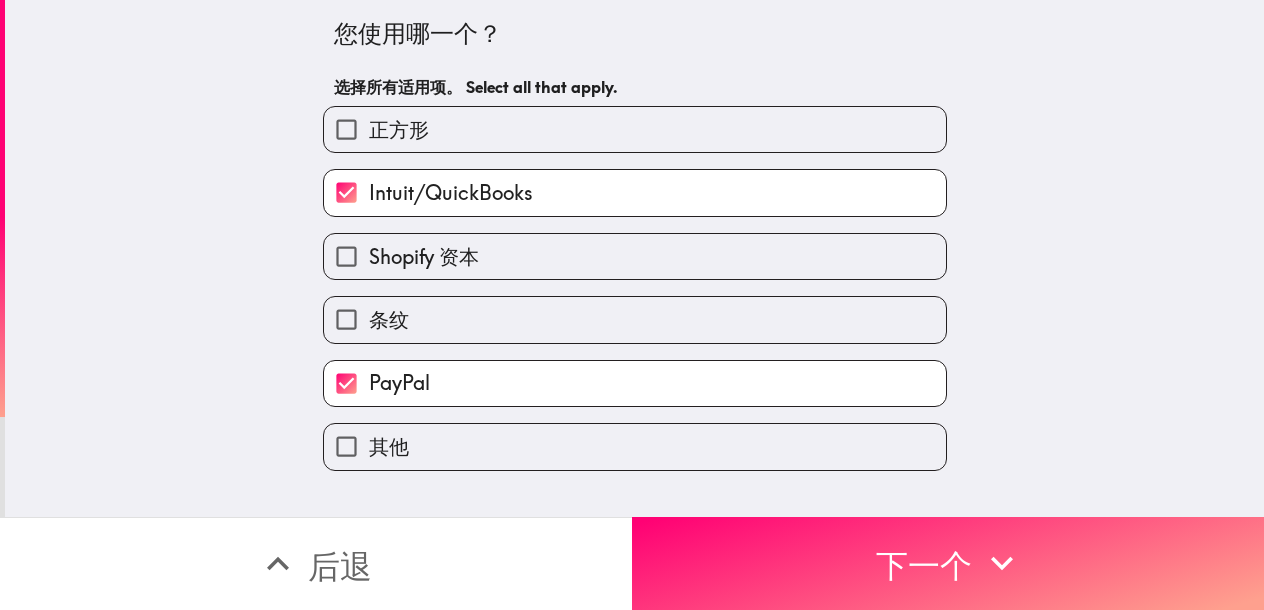 click on "条纹" at bounding box center (635, 319) 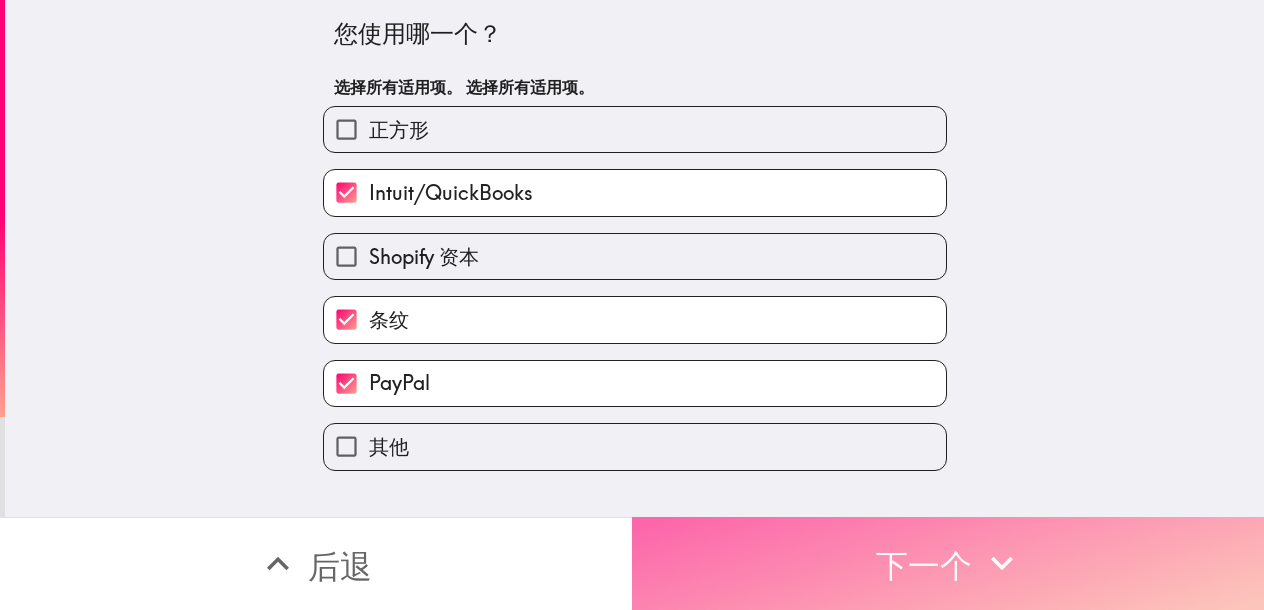 drag, startPoint x: 798, startPoint y: 573, endPoint x: 770, endPoint y: 568, distance: 28.442924 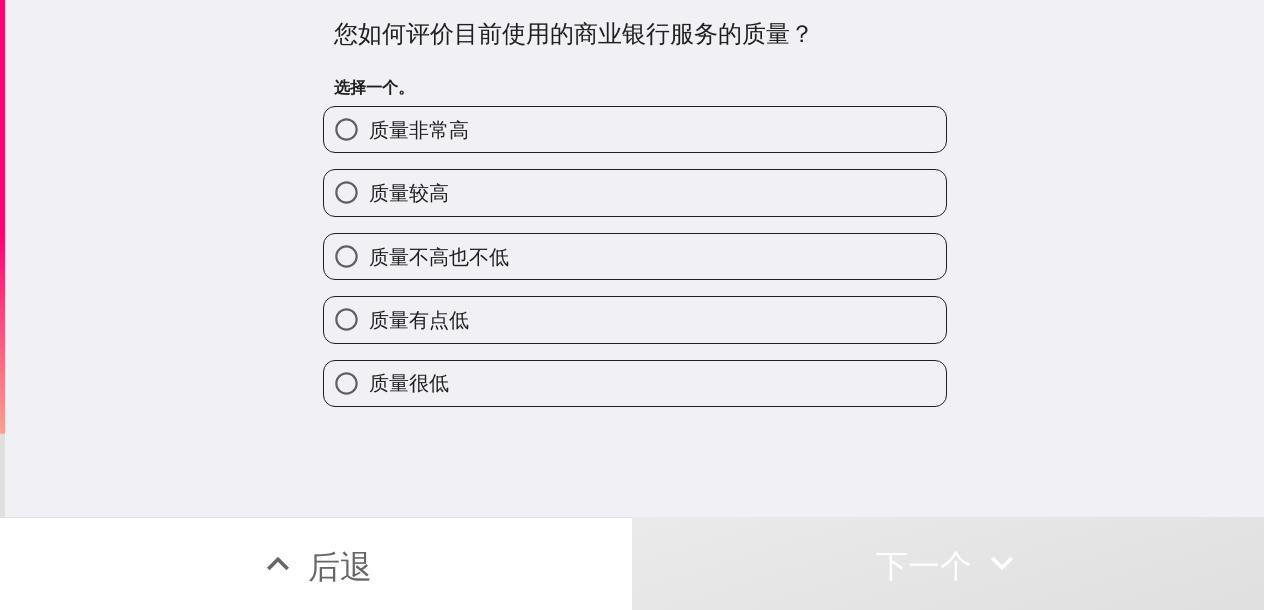 click on "您如何评价目前使用的商业银行服务的质量？ 选择一个。 质量非常高 质量较高 质量不高也不低 质量有点低 质量很低" at bounding box center (634, 258) 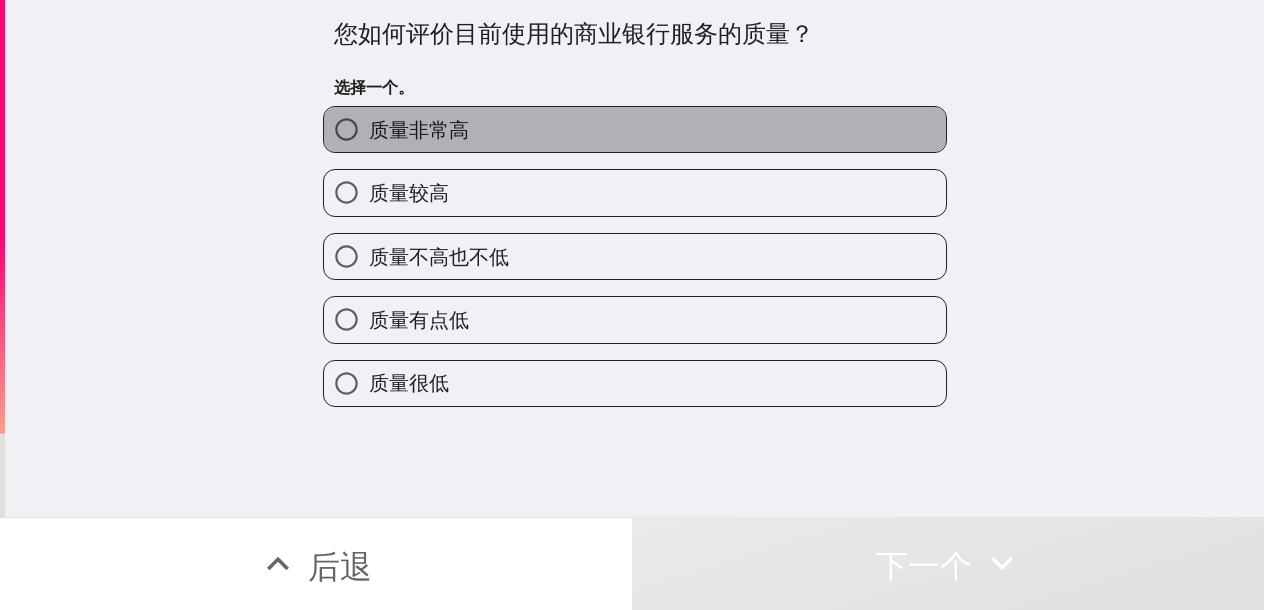 click on "质量非常高" at bounding box center (635, 129) 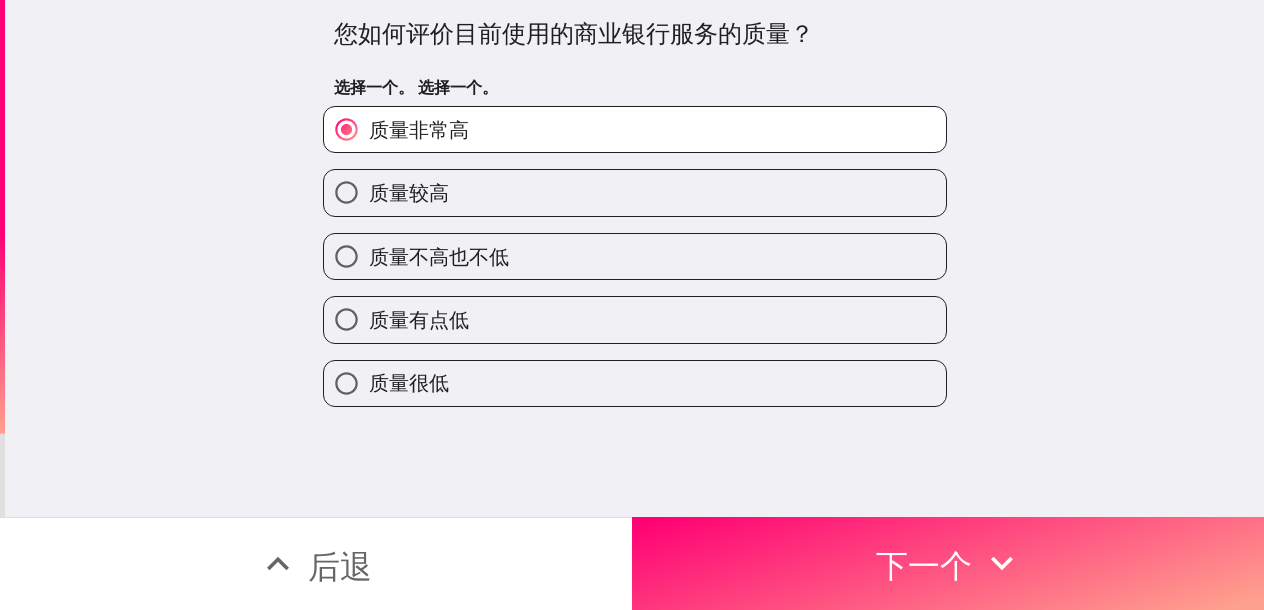 click on "质量较高" at bounding box center [635, 192] 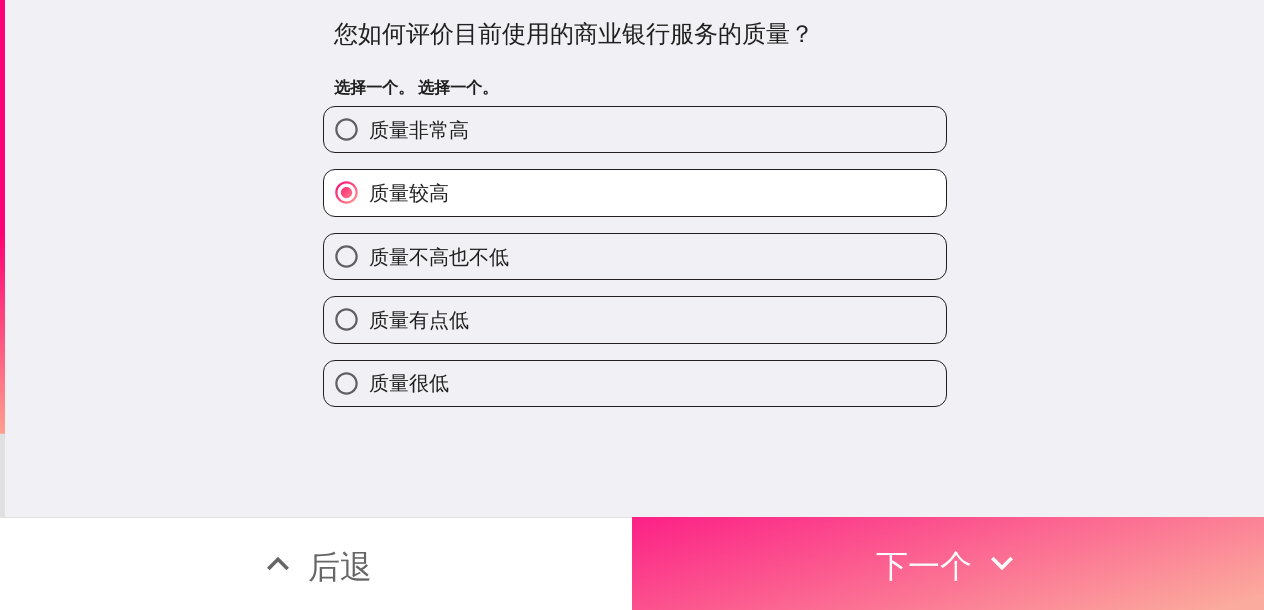 click on "下一个" at bounding box center [924, 563] 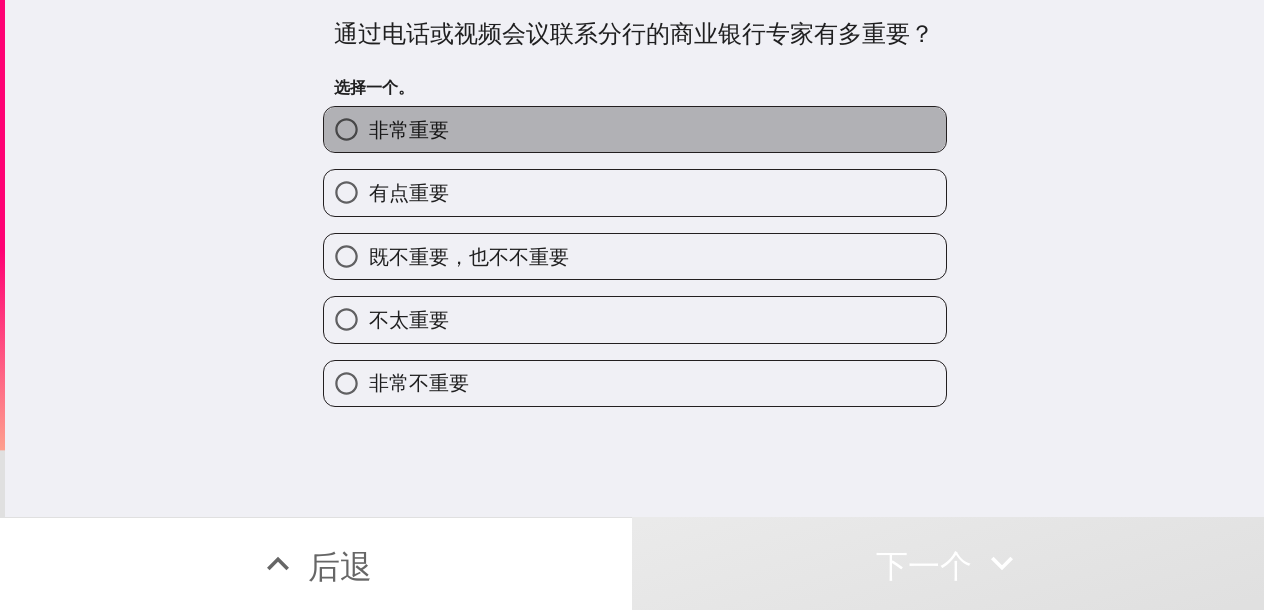 click on "非常重要" at bounding box center [635, 129] 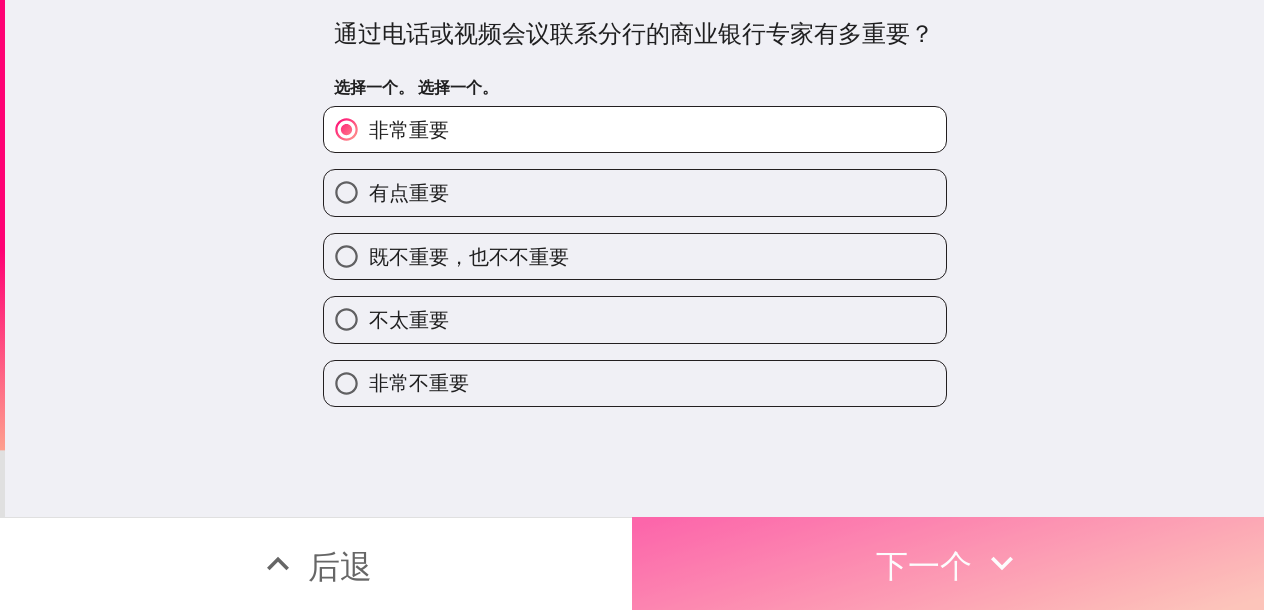 click on "下一个" at bounding box center [924, 566] 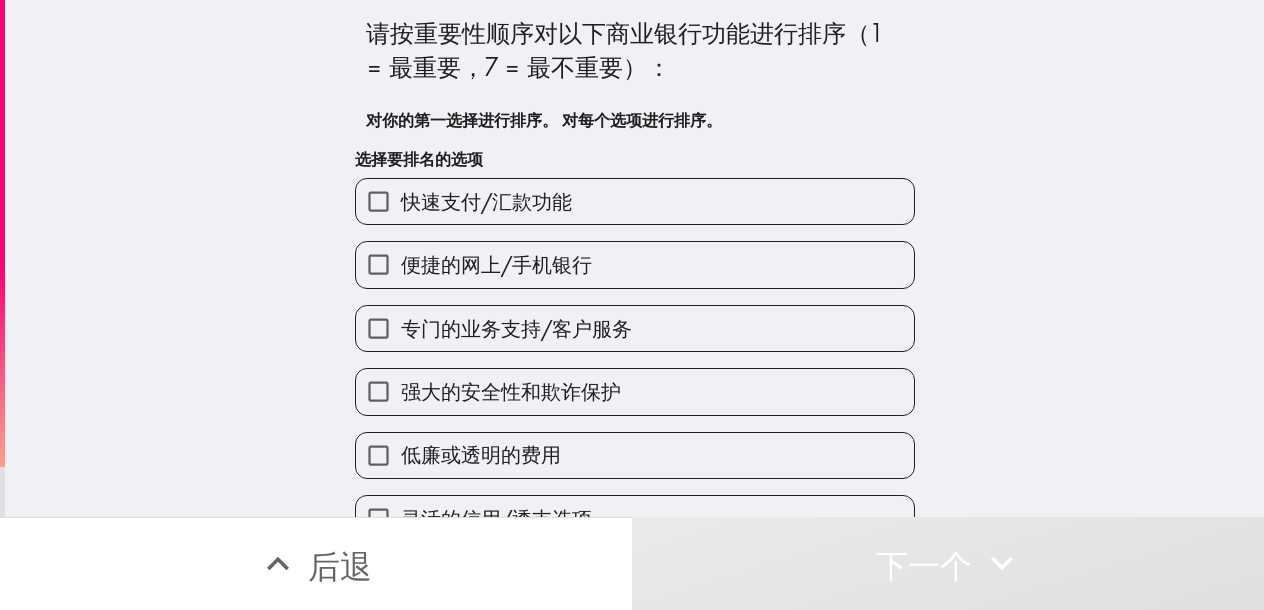 click on "快速支付/汇款功能" at bounding box center (635, 201) 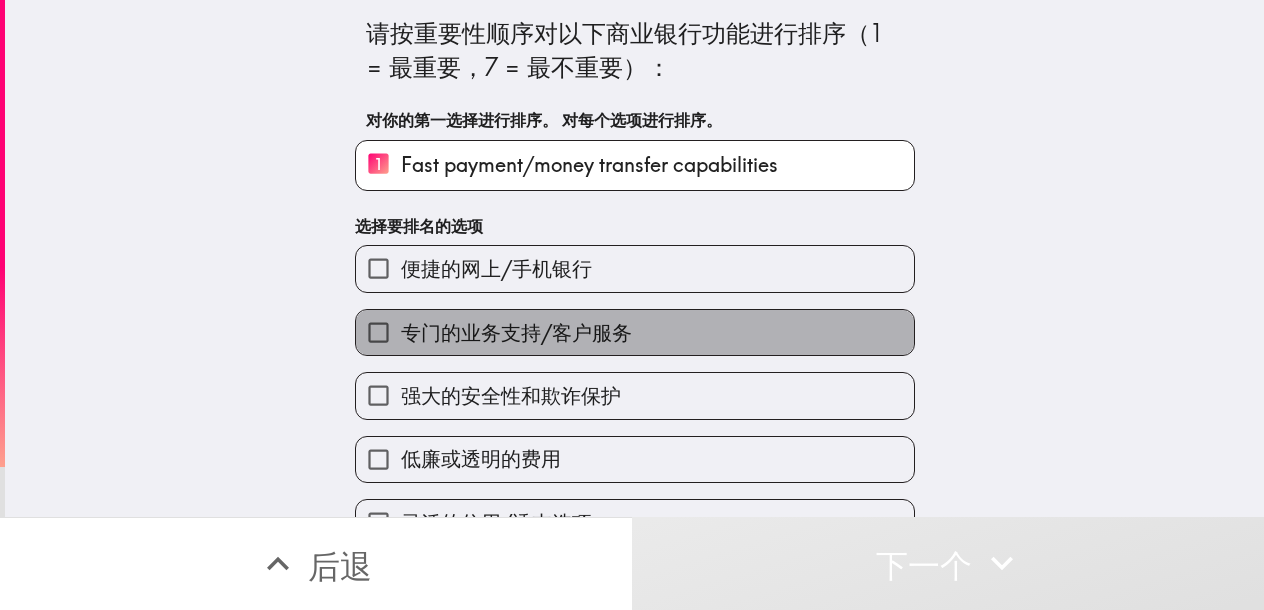 click on "专门的业务支持/客户服务" at bounding box center (516, 333) 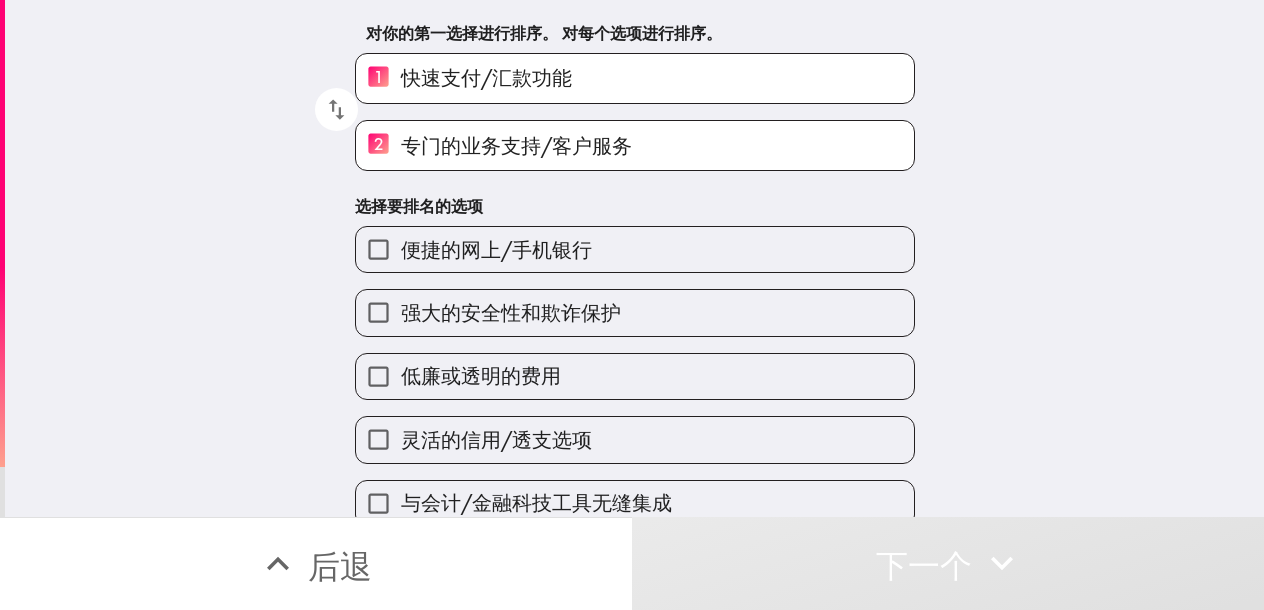 scroll, scrollTop: 112, scrollLeft: 0, axis: vertical 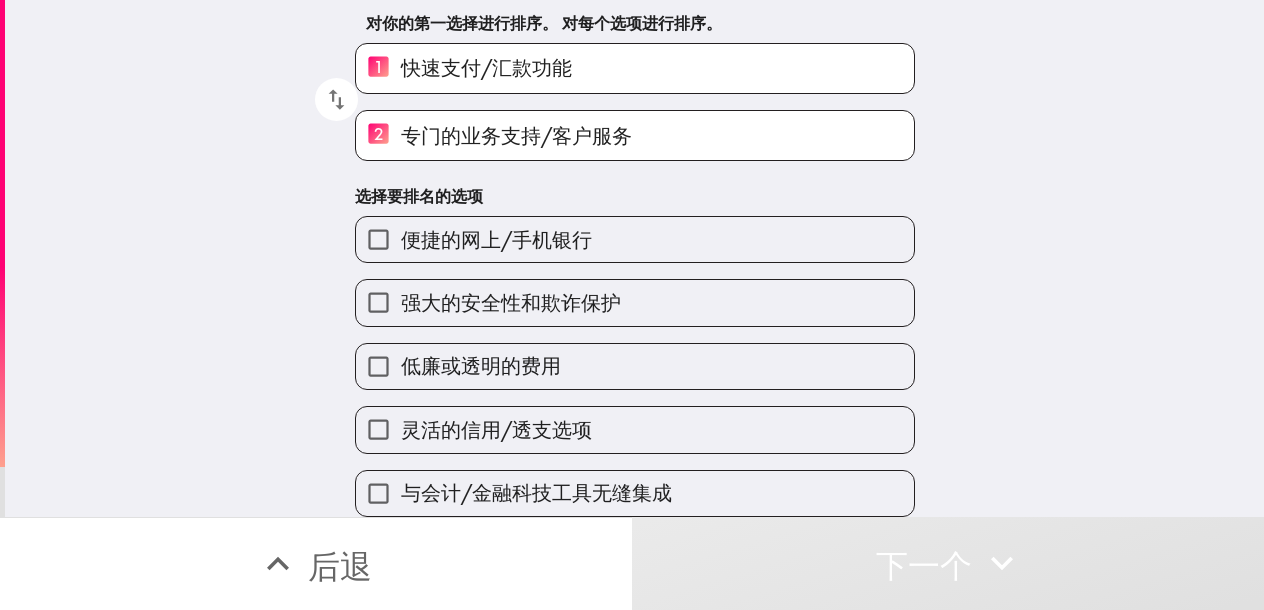 click on "灵活的信用/透支选项" at bounding box center (635, 429) 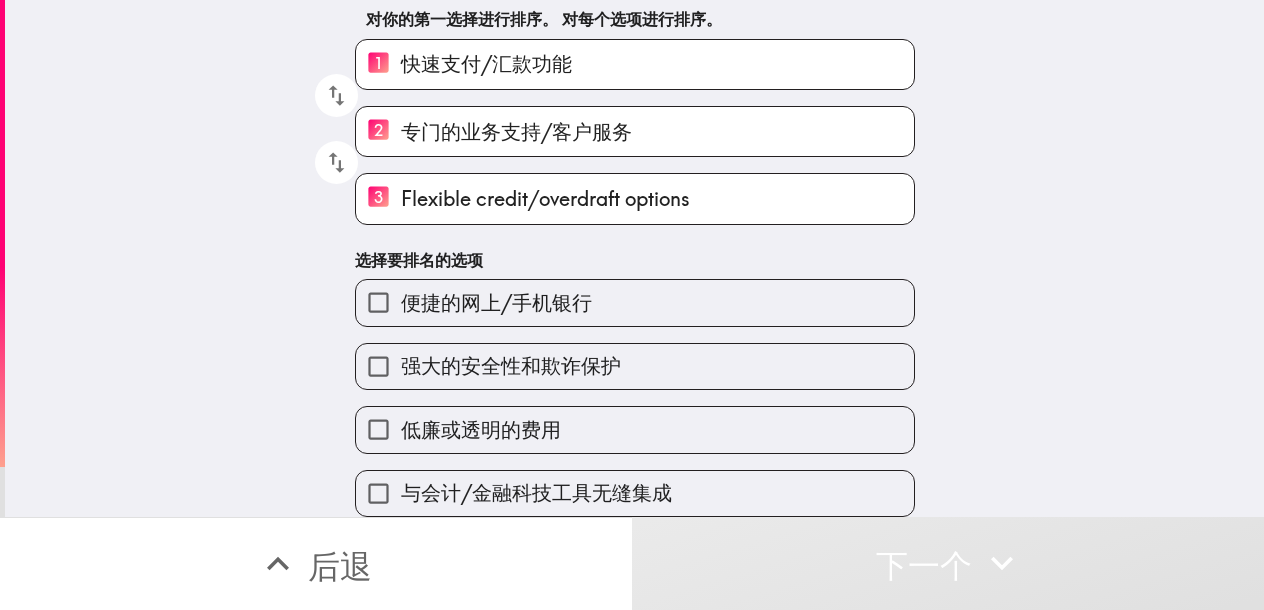 click on "便捷的网上/手机银行" at bounding box center [635, 302] 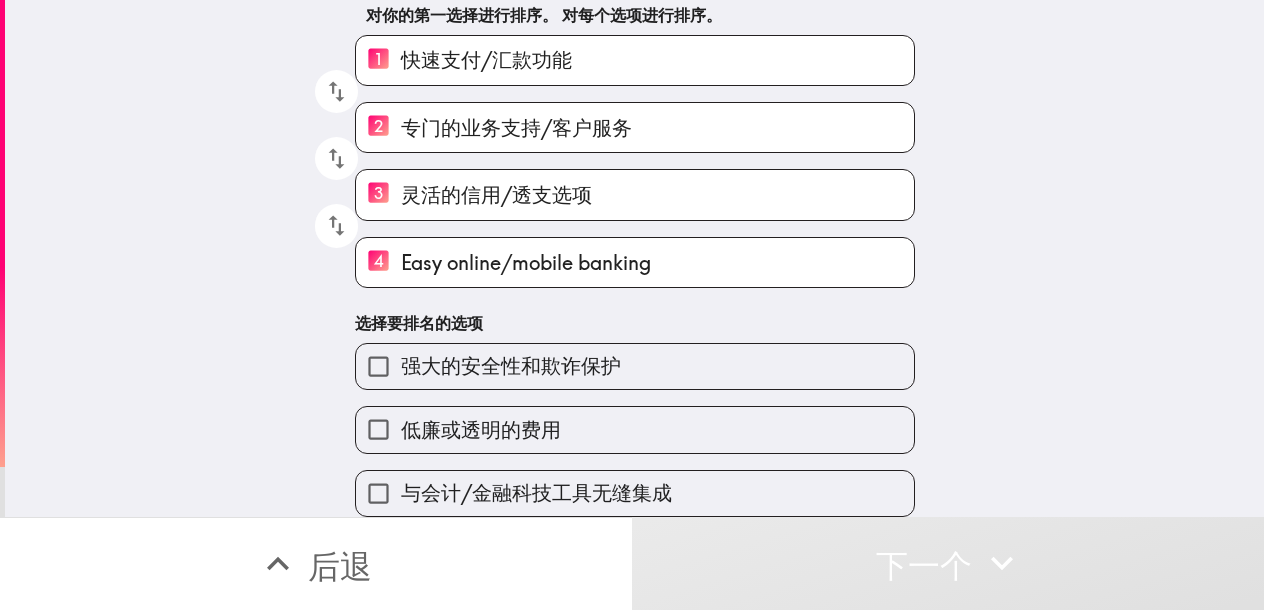 click on "与会计/金融科技工具无缝集成" at bounding box center (536, 492) 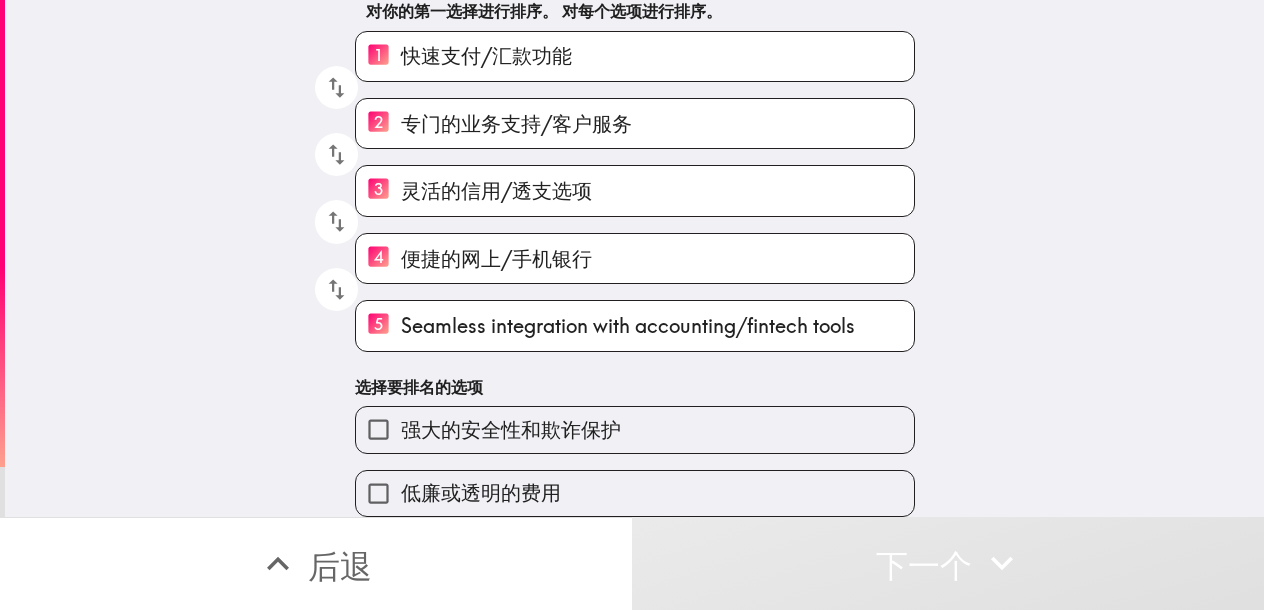 scroll, scrollTop: 124, scrollLeft: 0, axis: vertical 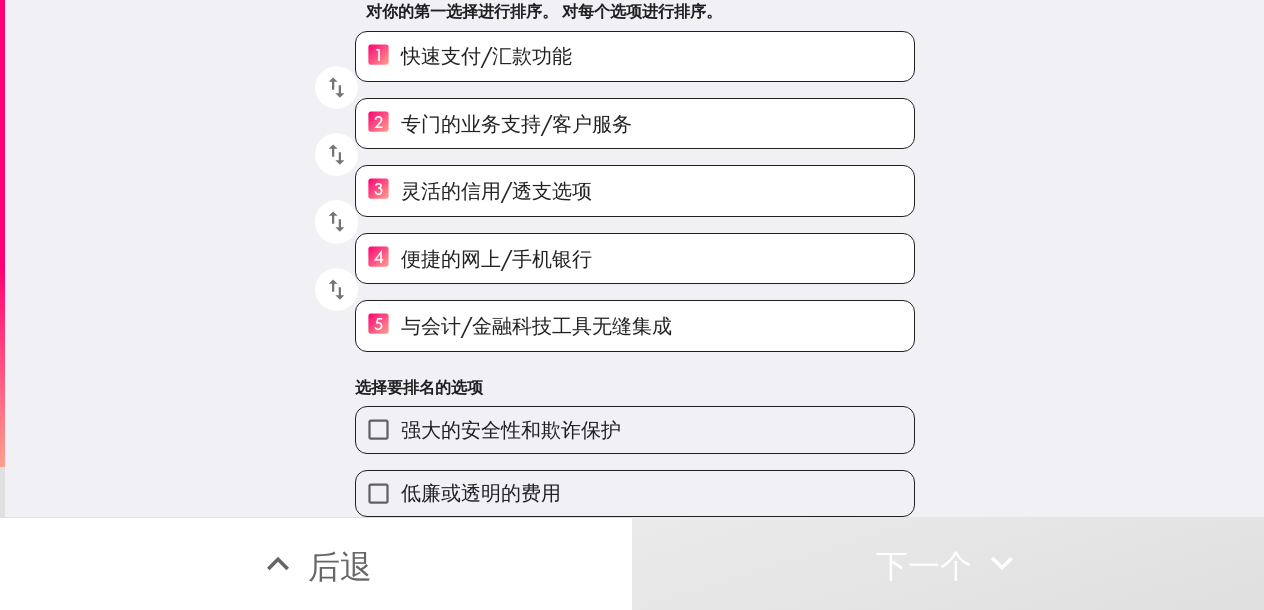 click on "强大的安全性和欺诈保护" at bounding box center [635, 429] 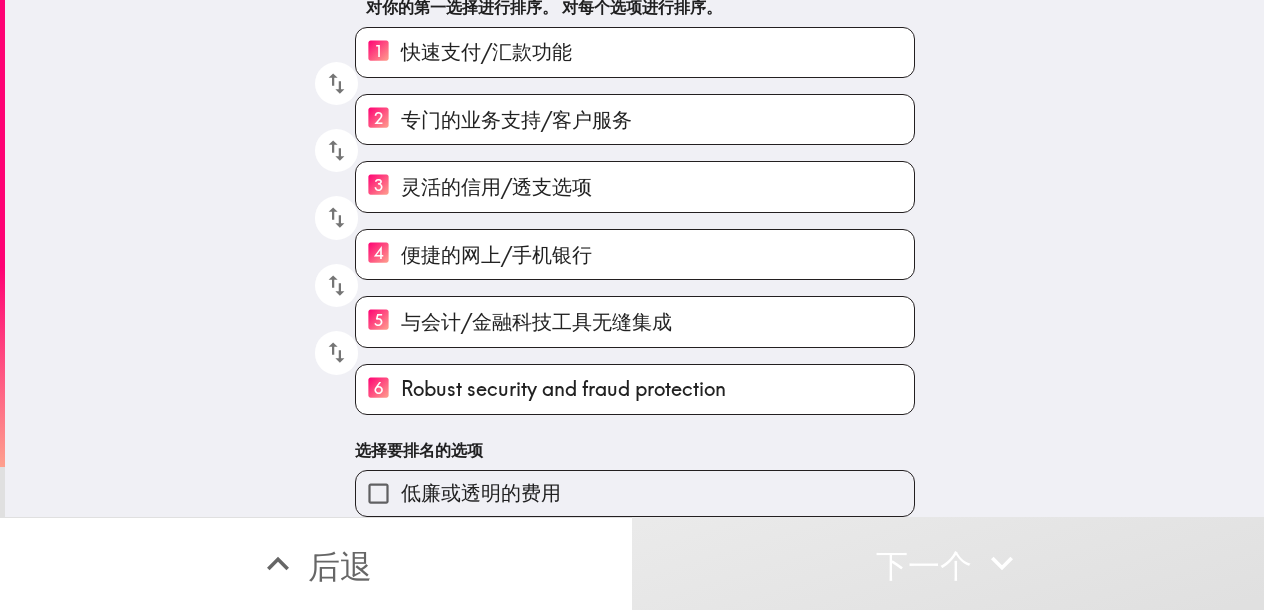 click on "低廉或透明的费用" at bounding box center [635, 493] 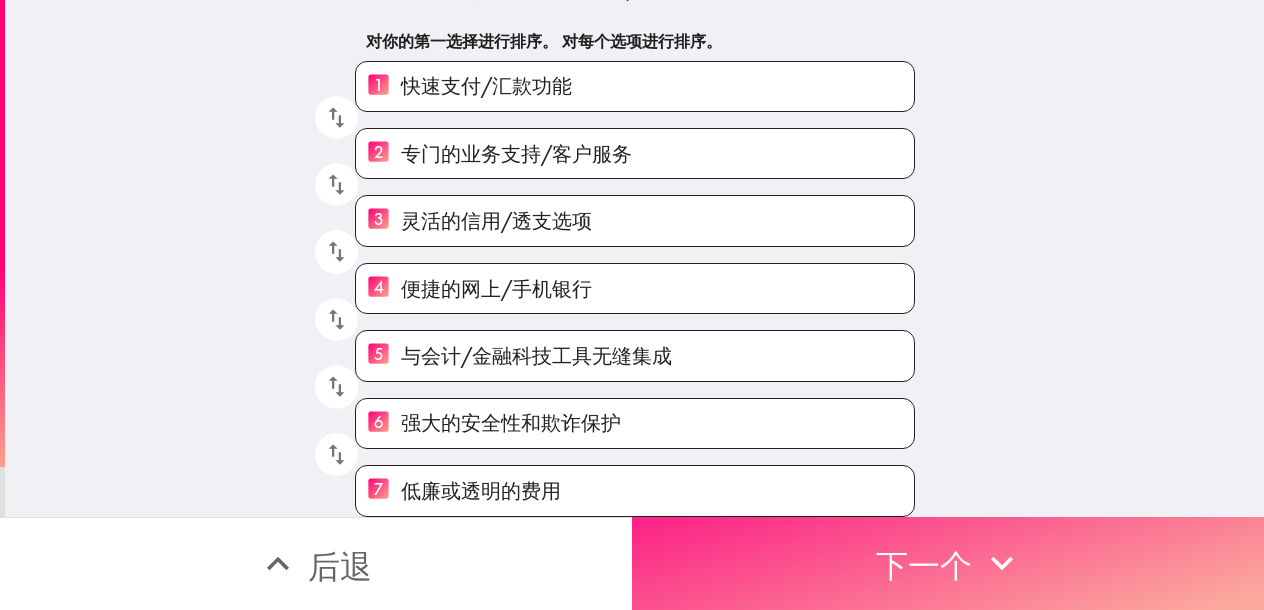 click on "下一个" at bounding box center (924, 566) 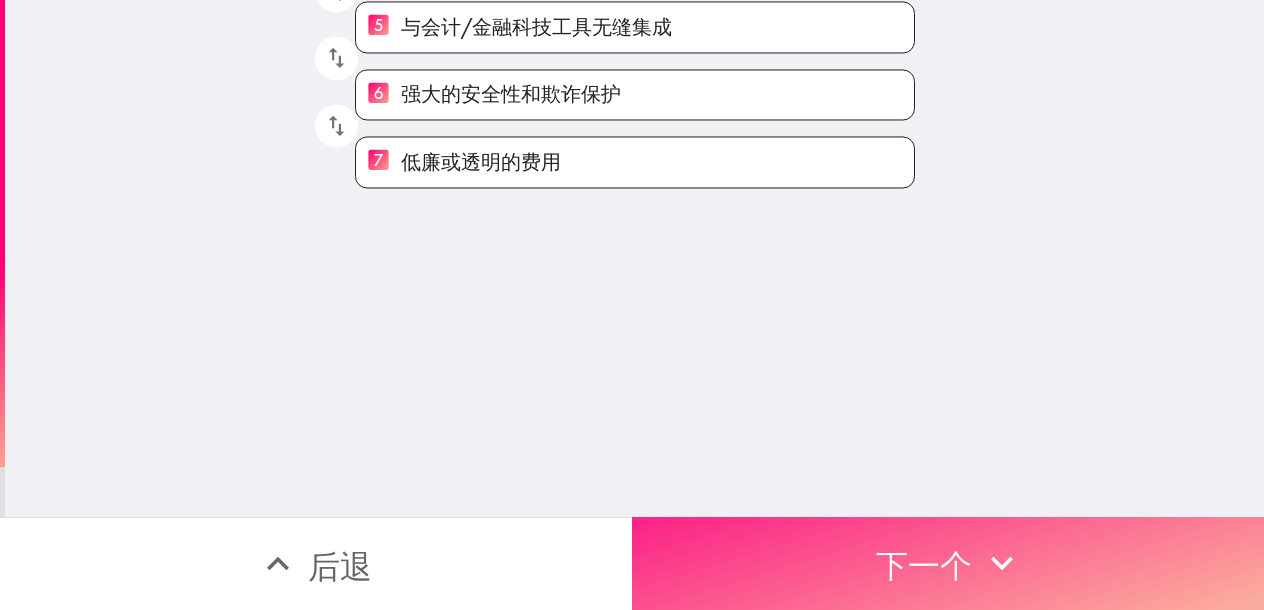 scroll, scrollTop: 0, scrollLeft: 0, axis: both 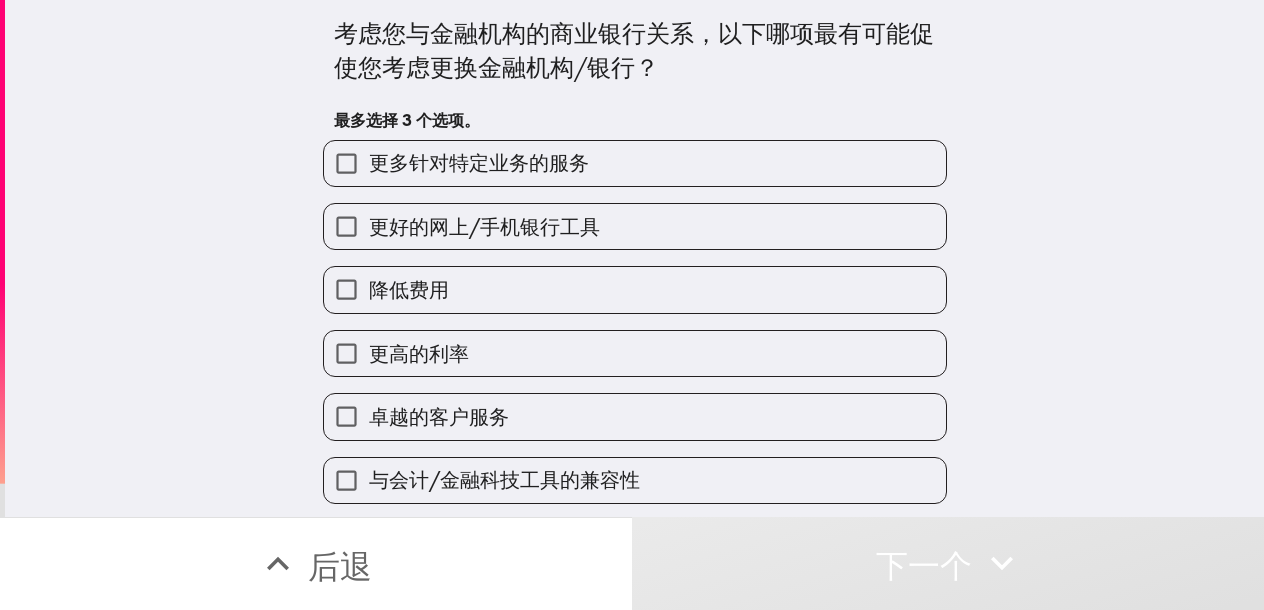click on "更好的网上/手机银行工具" at bounding box center (484, 226) 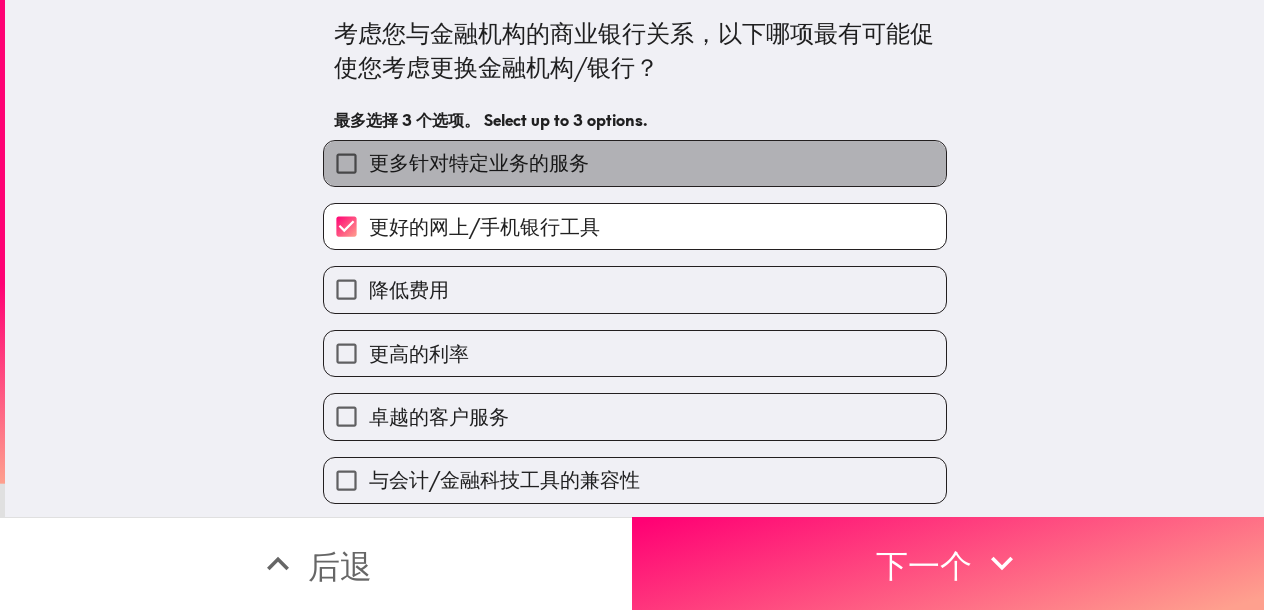 drag, startPoint x: 617, startPoint y: 170, endPoint x: 614, endPoint y: 190, distance: 20.22375 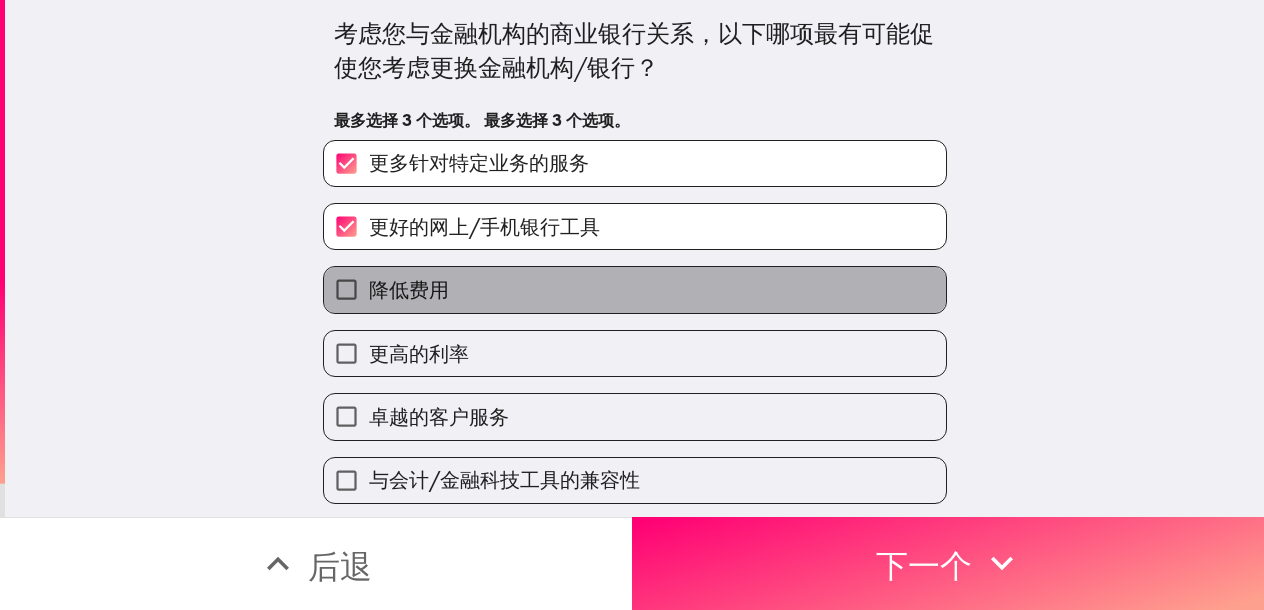 click on "降低费用" at bounding box center (635, 289) 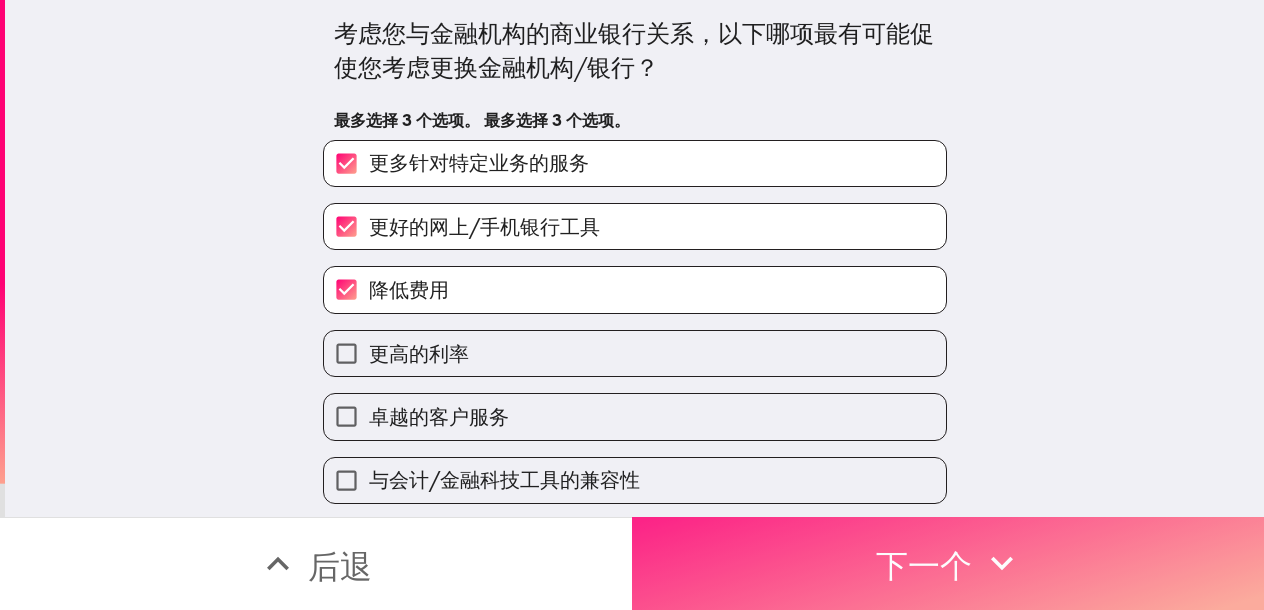 click on "下一个" at bounding box center (948, 563) 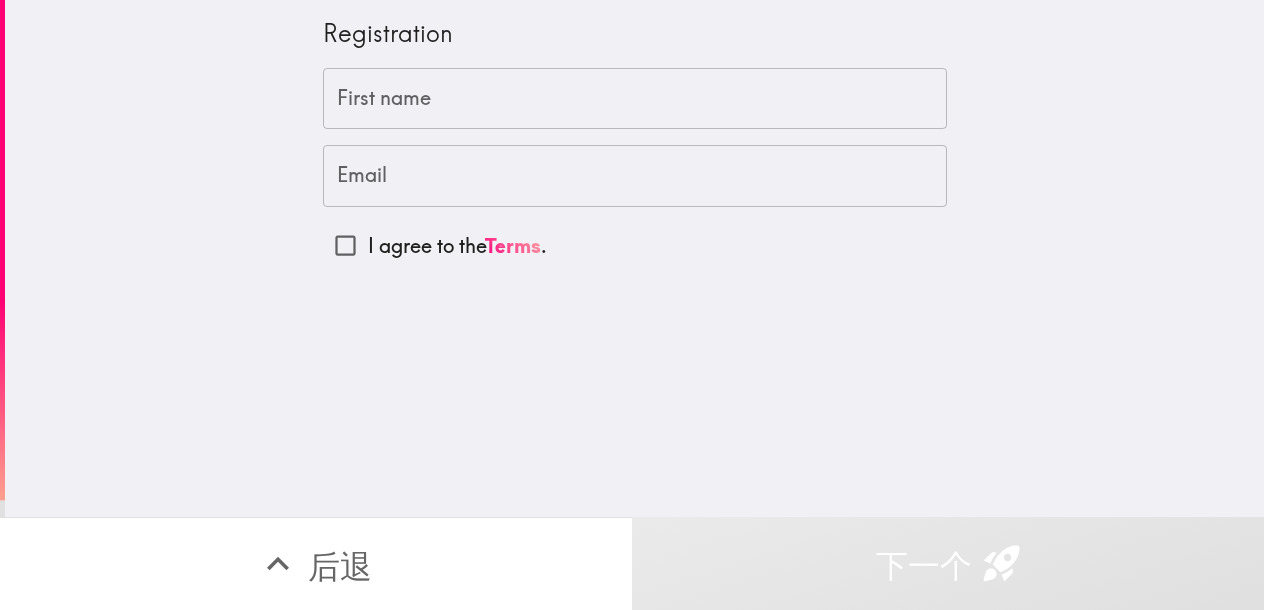 scroll, scrollTop: 0, scrollLeft: 0, axis: both 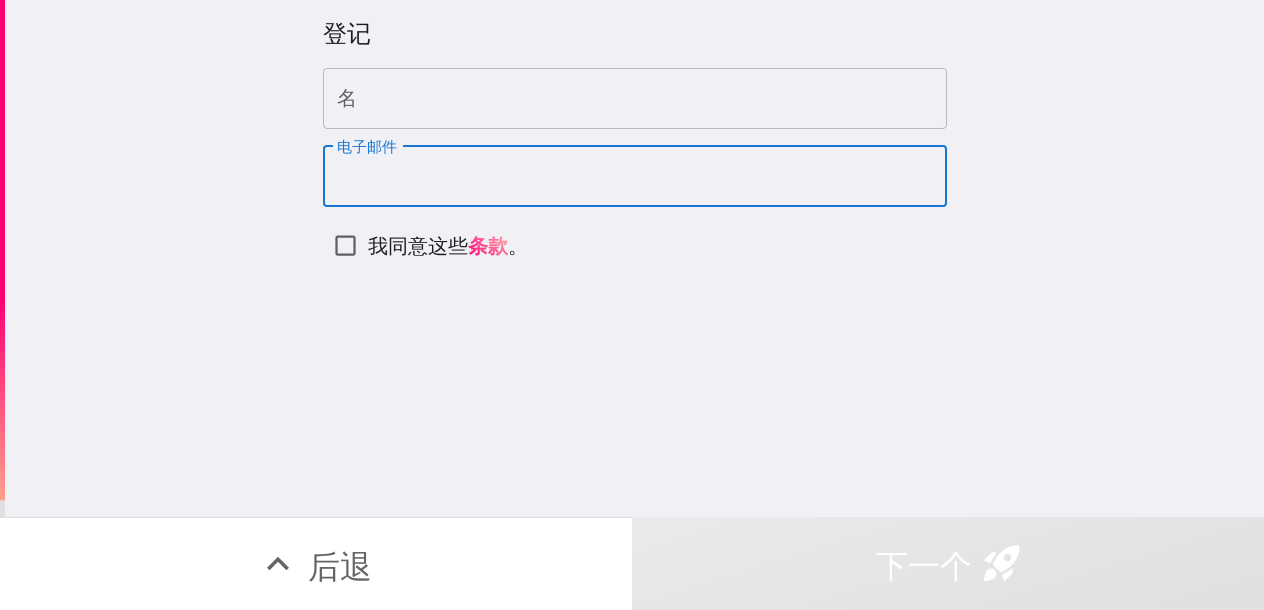 click on "电子邮件" at bounding box center [635, 176] 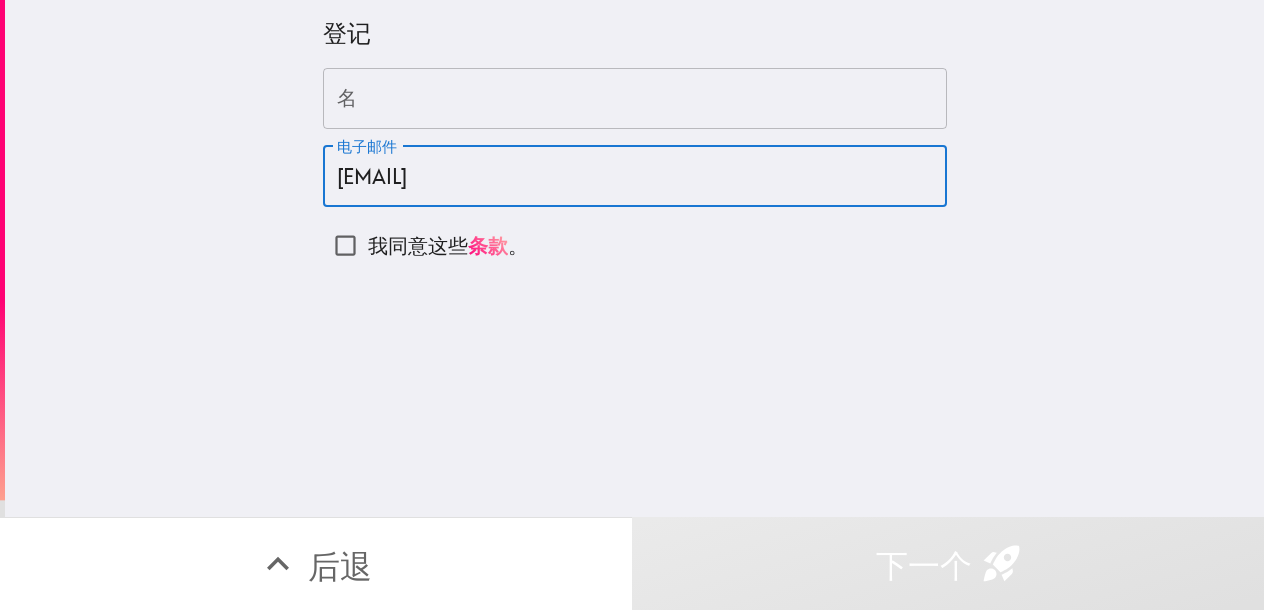 type on "[USERNAME]@example.com" 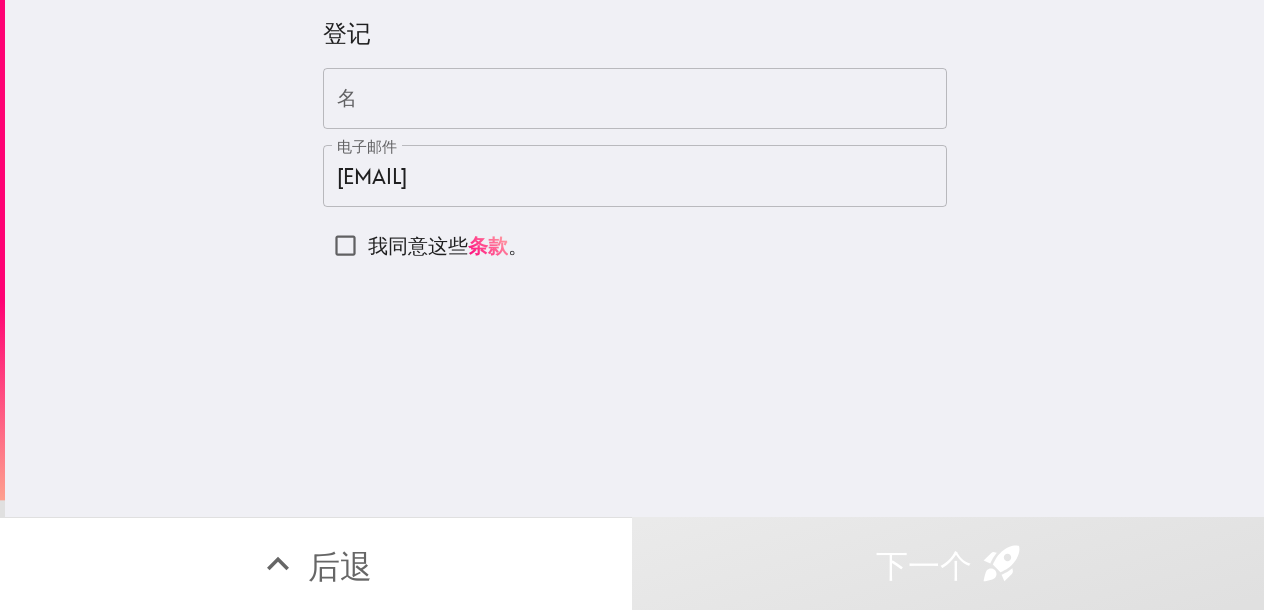 click on "名" at bounding box center (635, 99) 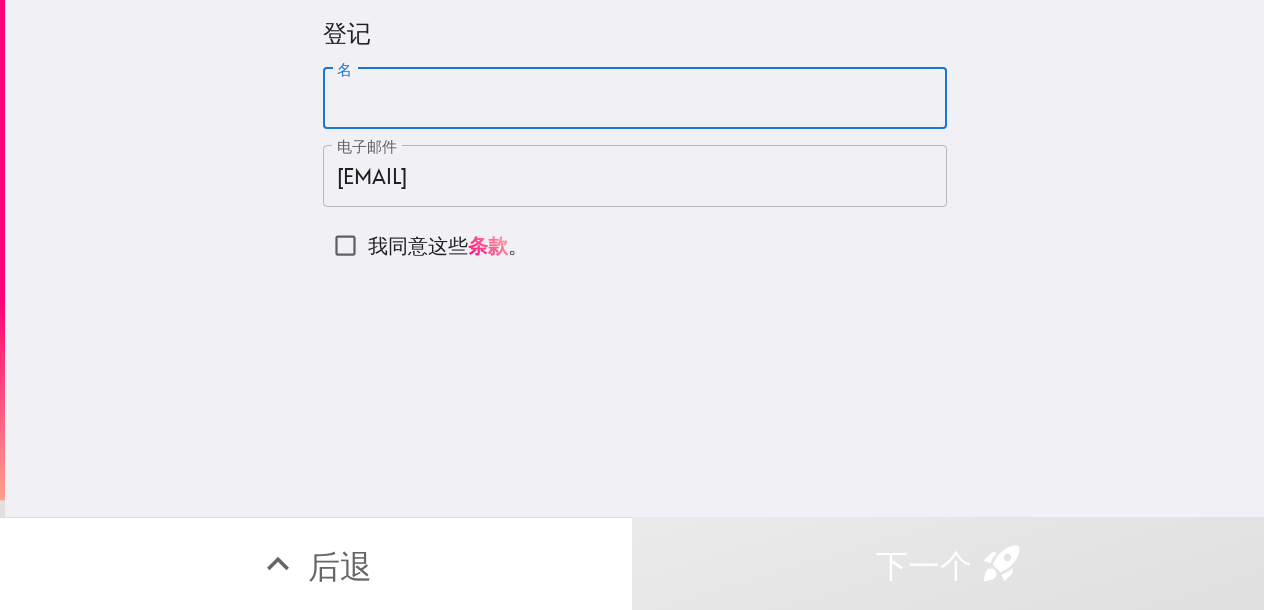 paste on "[FIRST]" 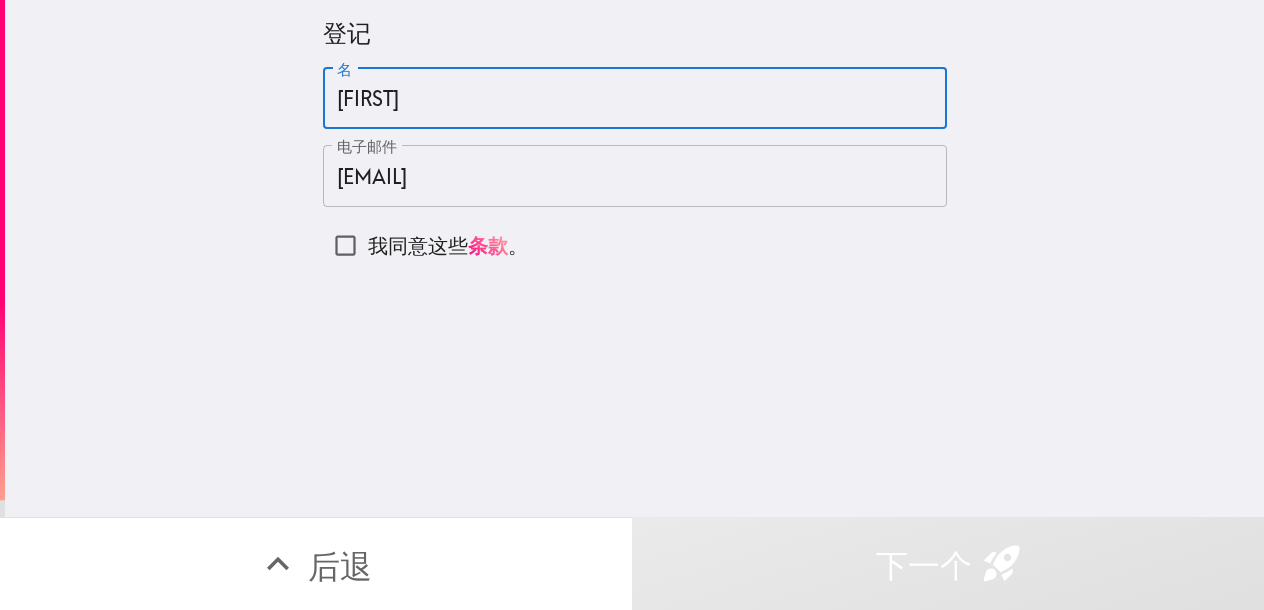 type on "[FIRST]" 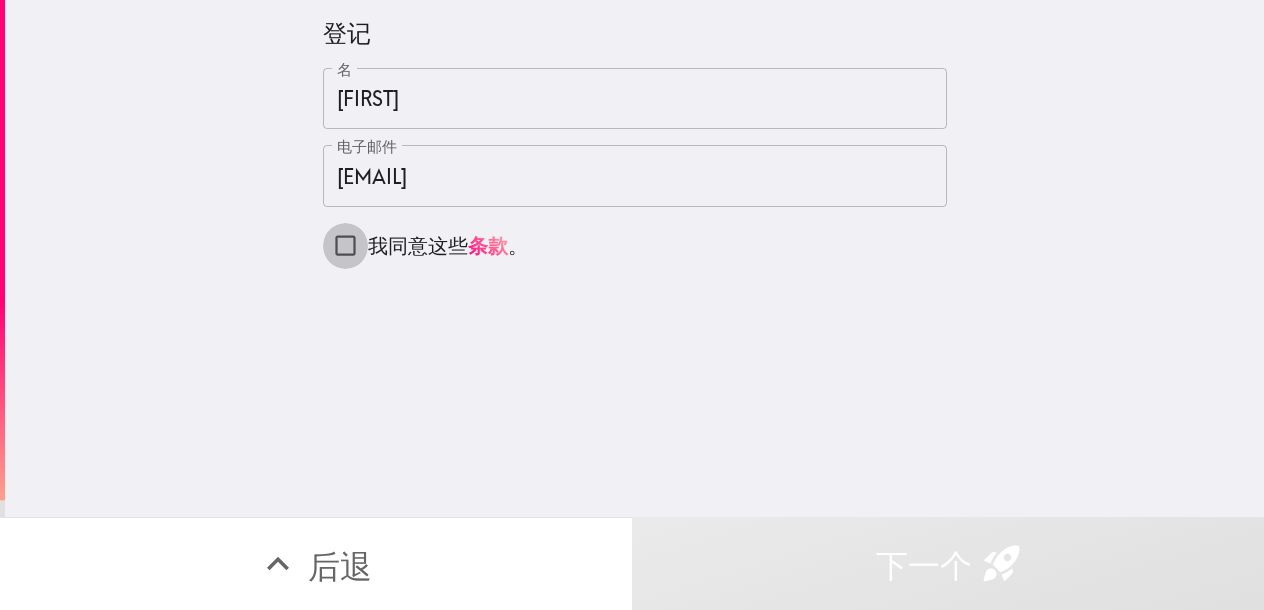 click on "我同意这些 条款 。" at bounding box center [345, 245] 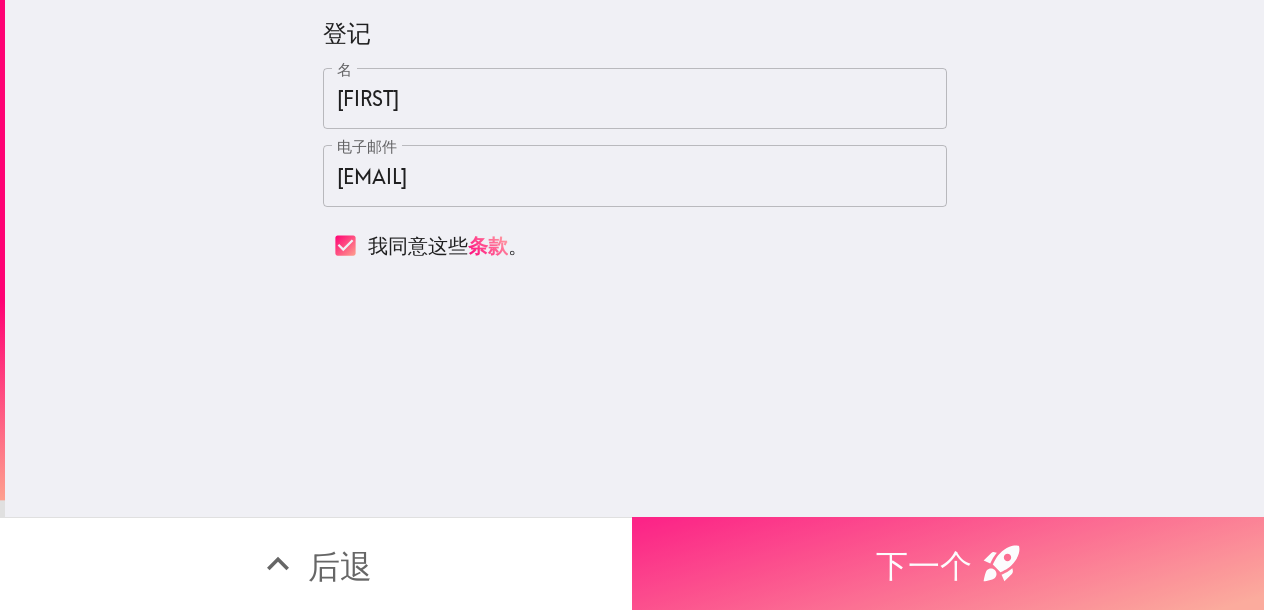 click on "下一个" at bounding box center [948, 563] 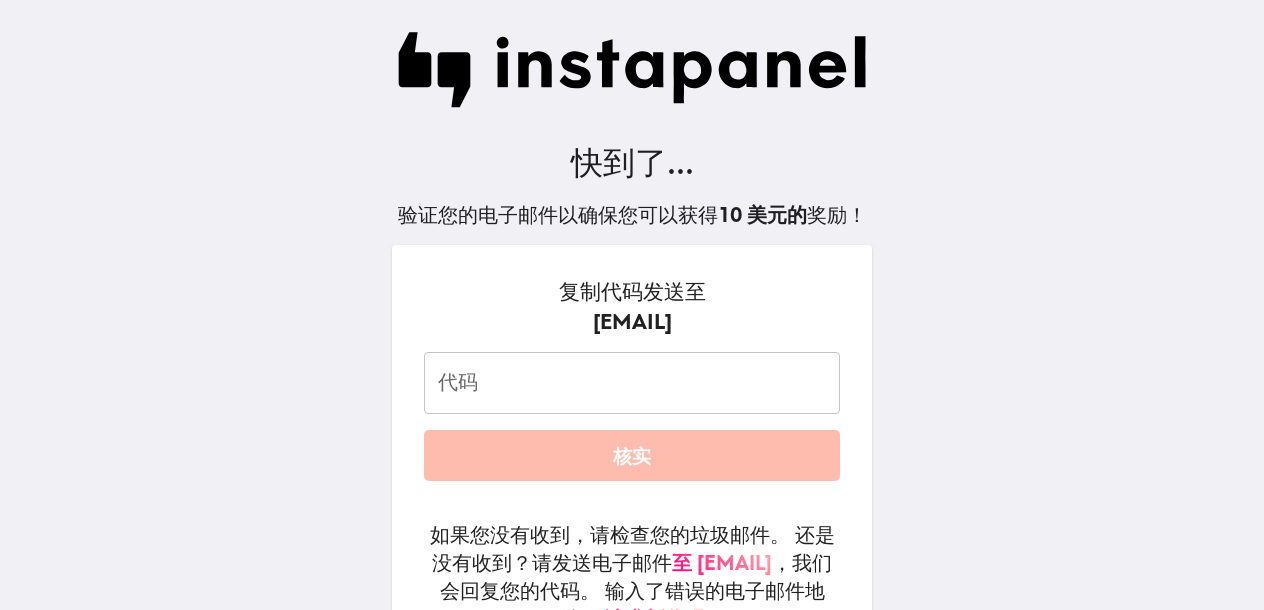 click on "代码" at bounding box center (632, 383) 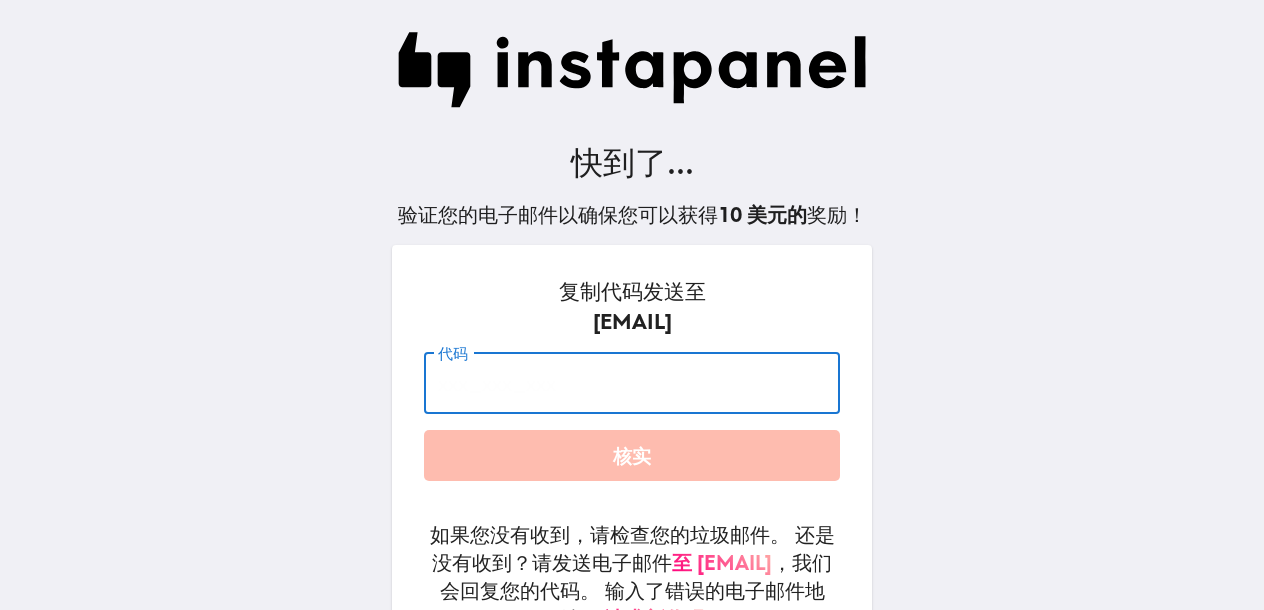 paste on "mhM_bJg_Tm7" 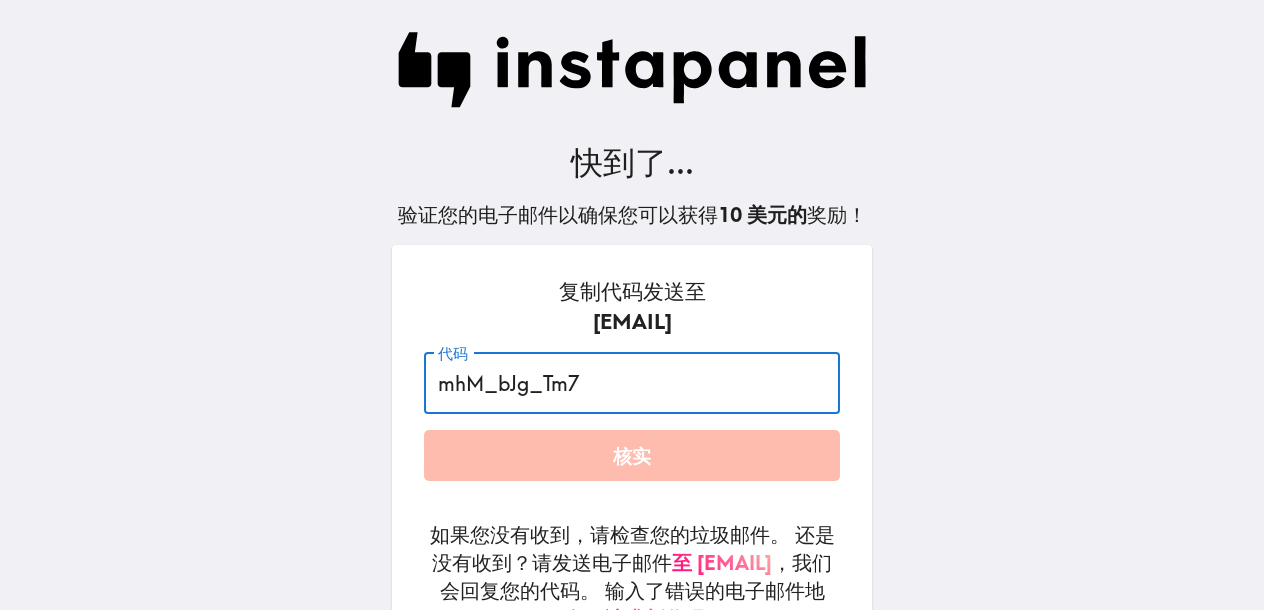 type on "mhM_bJg_Tm7" 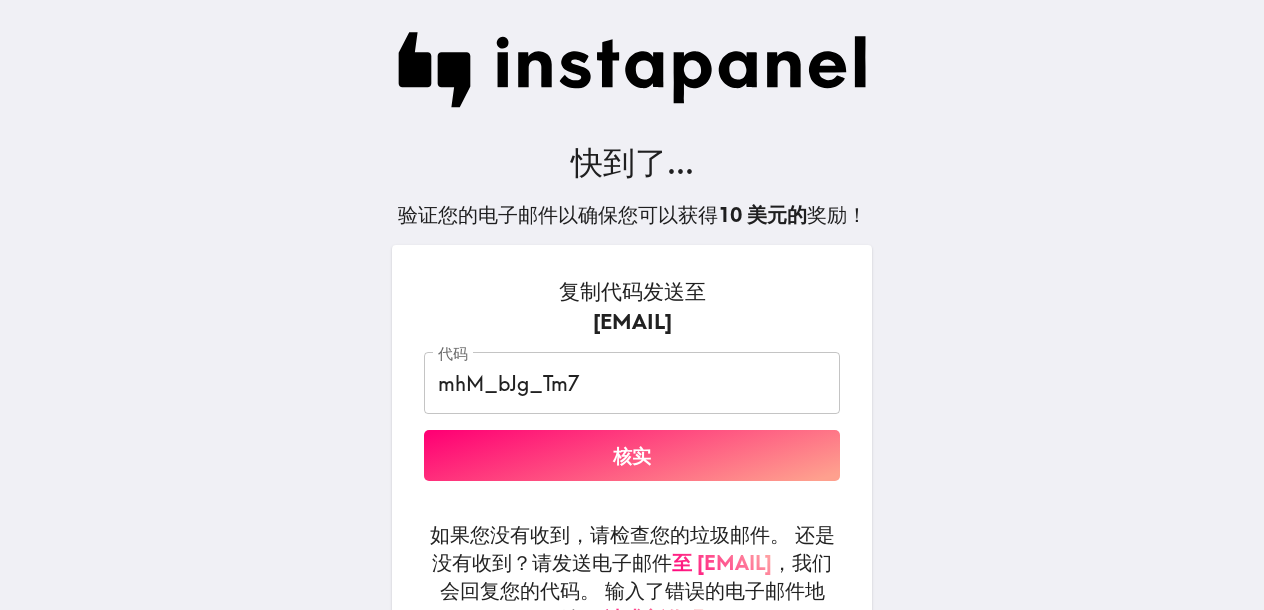 click on "快到了... 验证您的电子邮件以确保您可以获得 10 美元的 奖励！ 复制代码发送至 jeanettewooldridge26@gmail.com 代码 mhM_bJg_Tm7 代码 核实 如果您没有收到，请检查您的垃圾邮件。   还是没有收到？请发送电子邮件 至 codes@instapanel.com ，我们会回复您的代码。   输入了错误的电子邮件地址？   请求新代码 使用 Instapanel，即表示您同意我们的 条款 和 隐私政策 。" at bounding box center [632, 305] 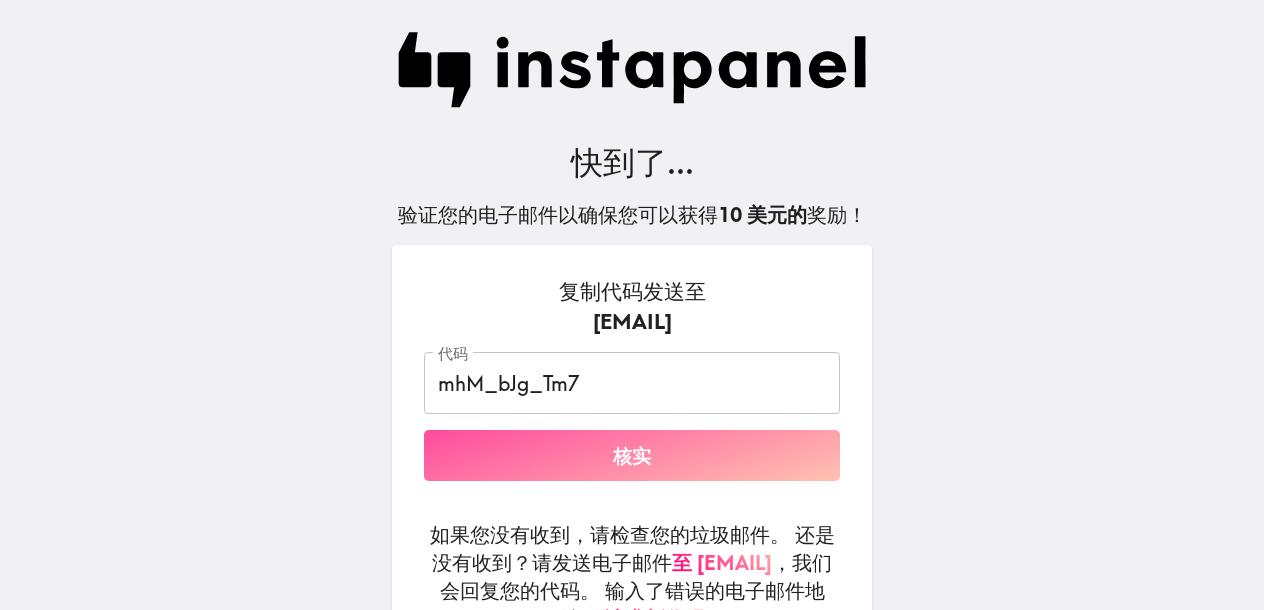 click on "核实" at bounding box center [632, 455] 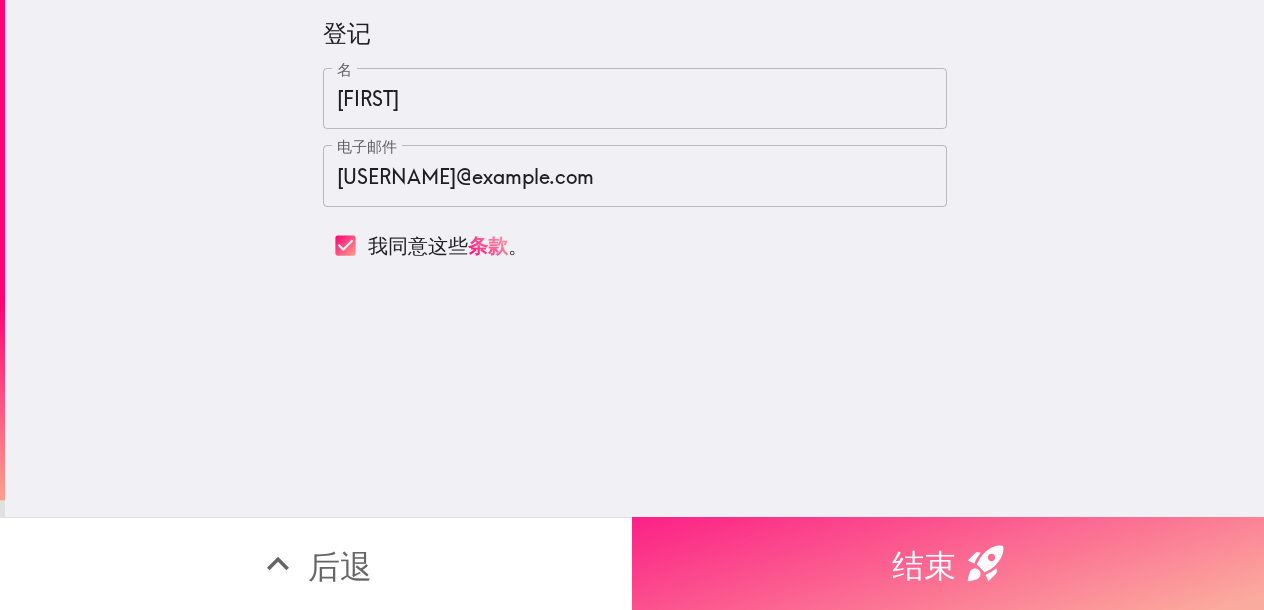 scroll, scrollTop: 0, scrollLeft: 0, axis: both 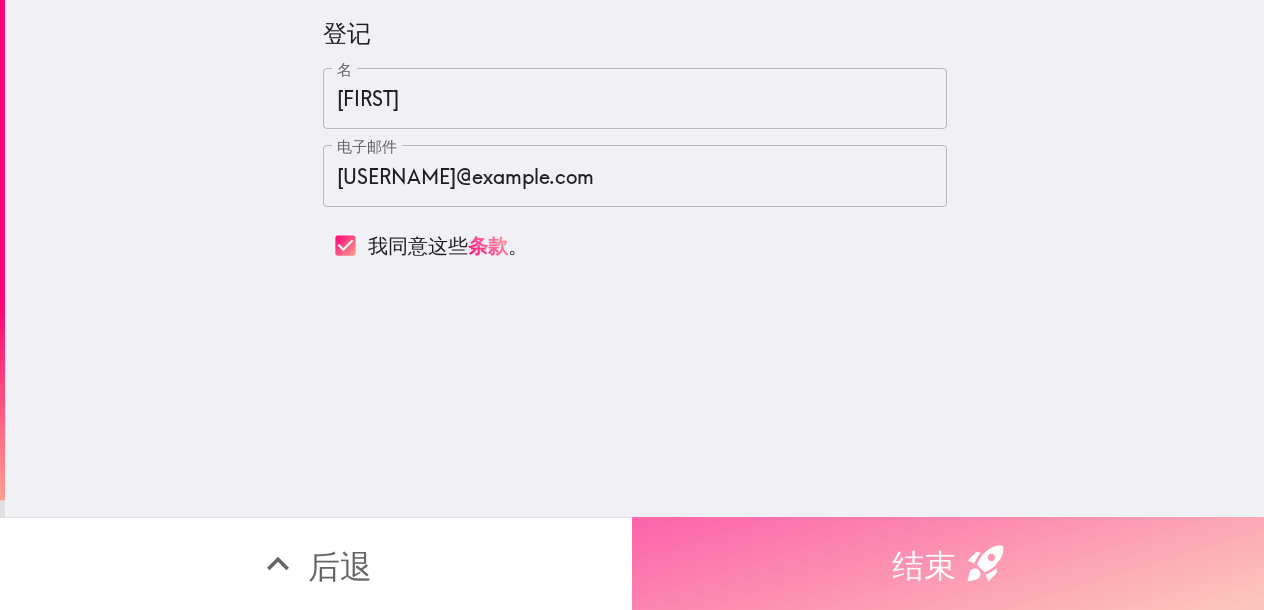 click on "结束" at bounding box center [948, 563] 